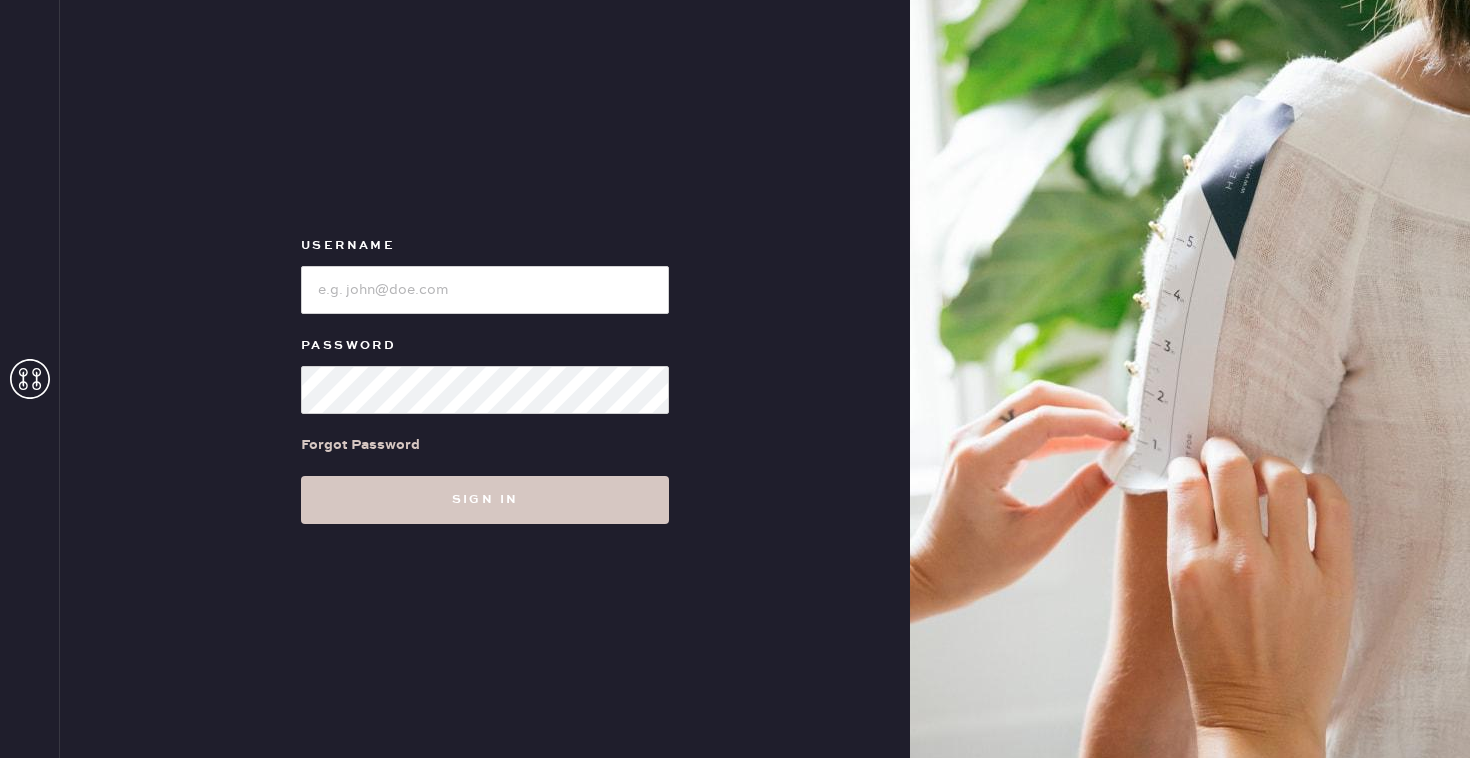 scroll, scrollTop: 0, scrollLeft: 0, axis: both 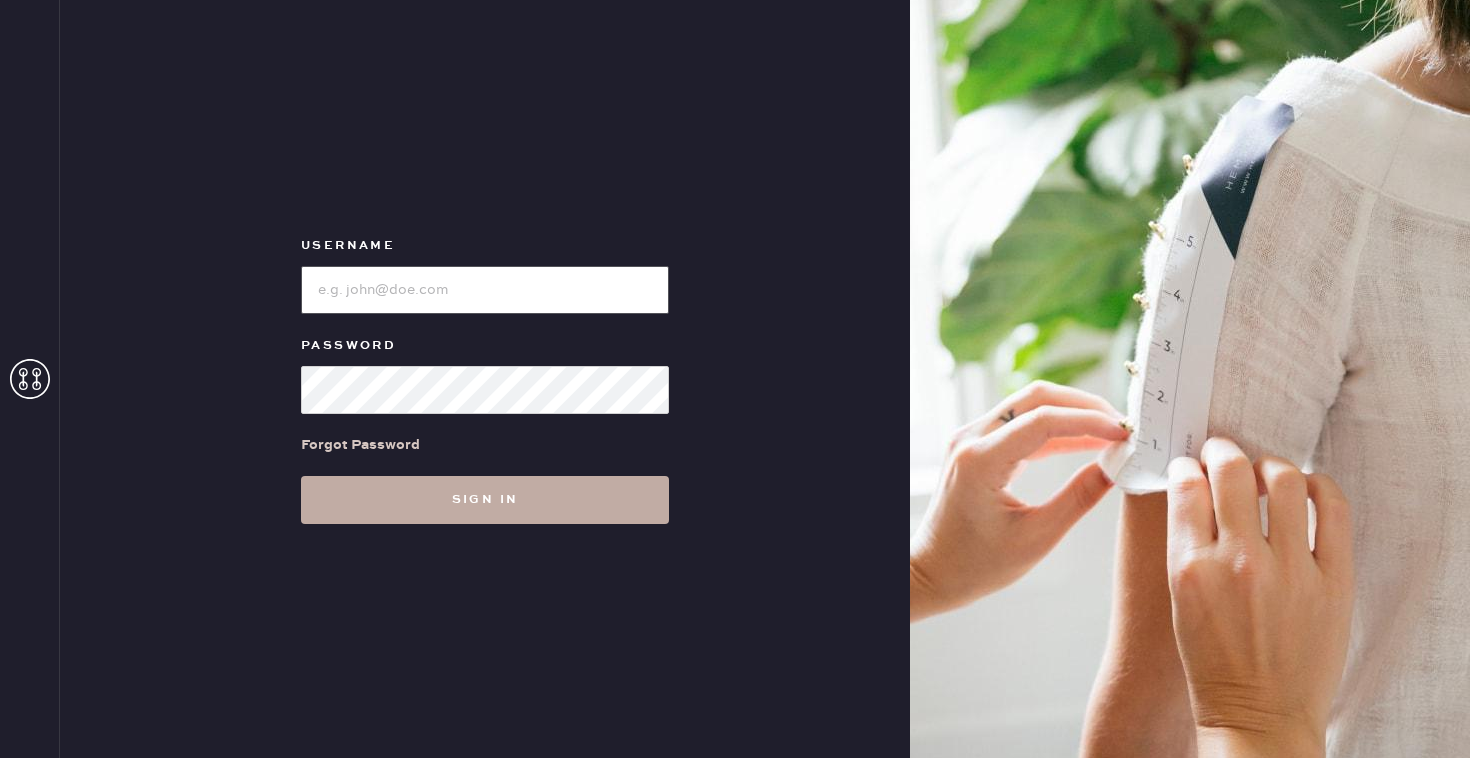 type on "Reformation Broadway Plaza Associate" 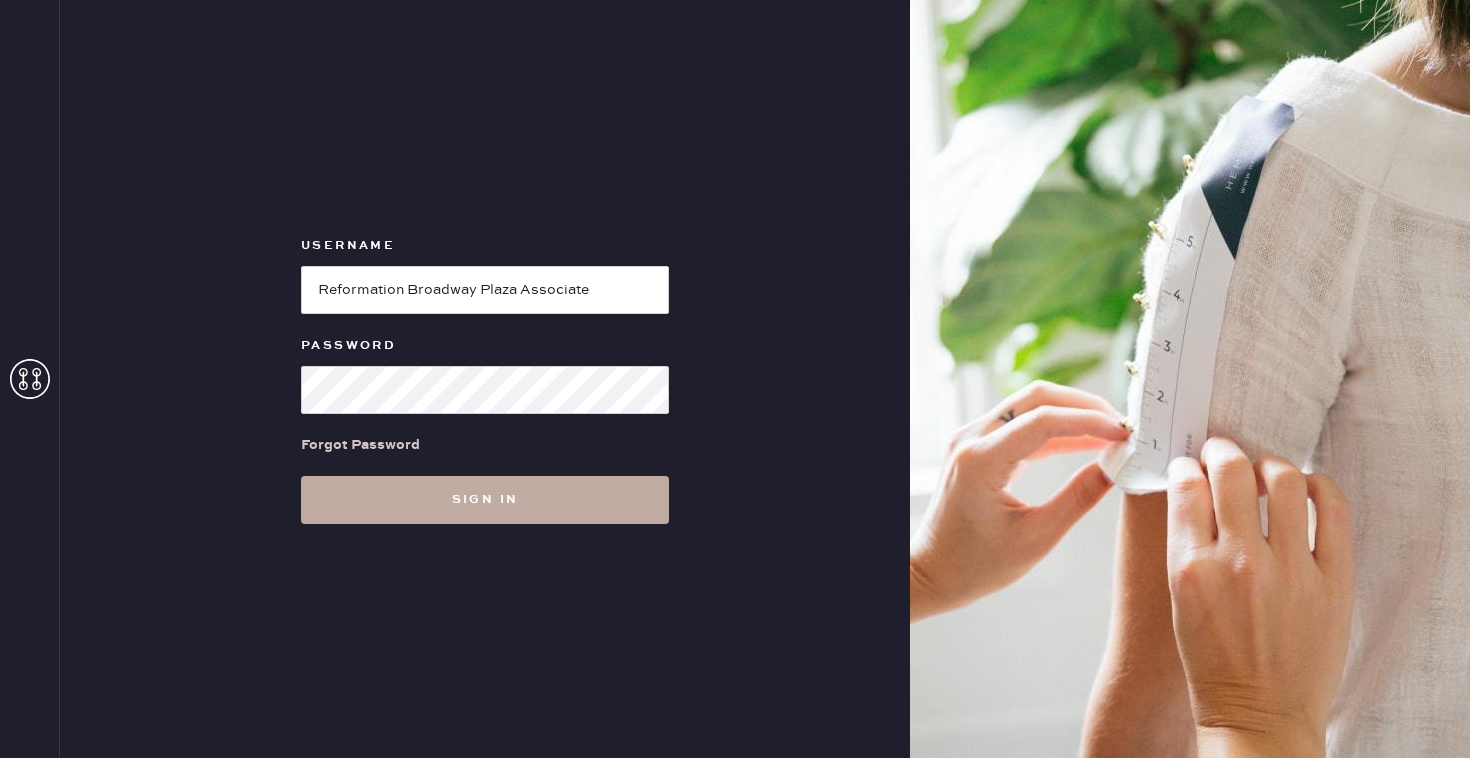 click on "Sign in" at bounding box center (485, 500) 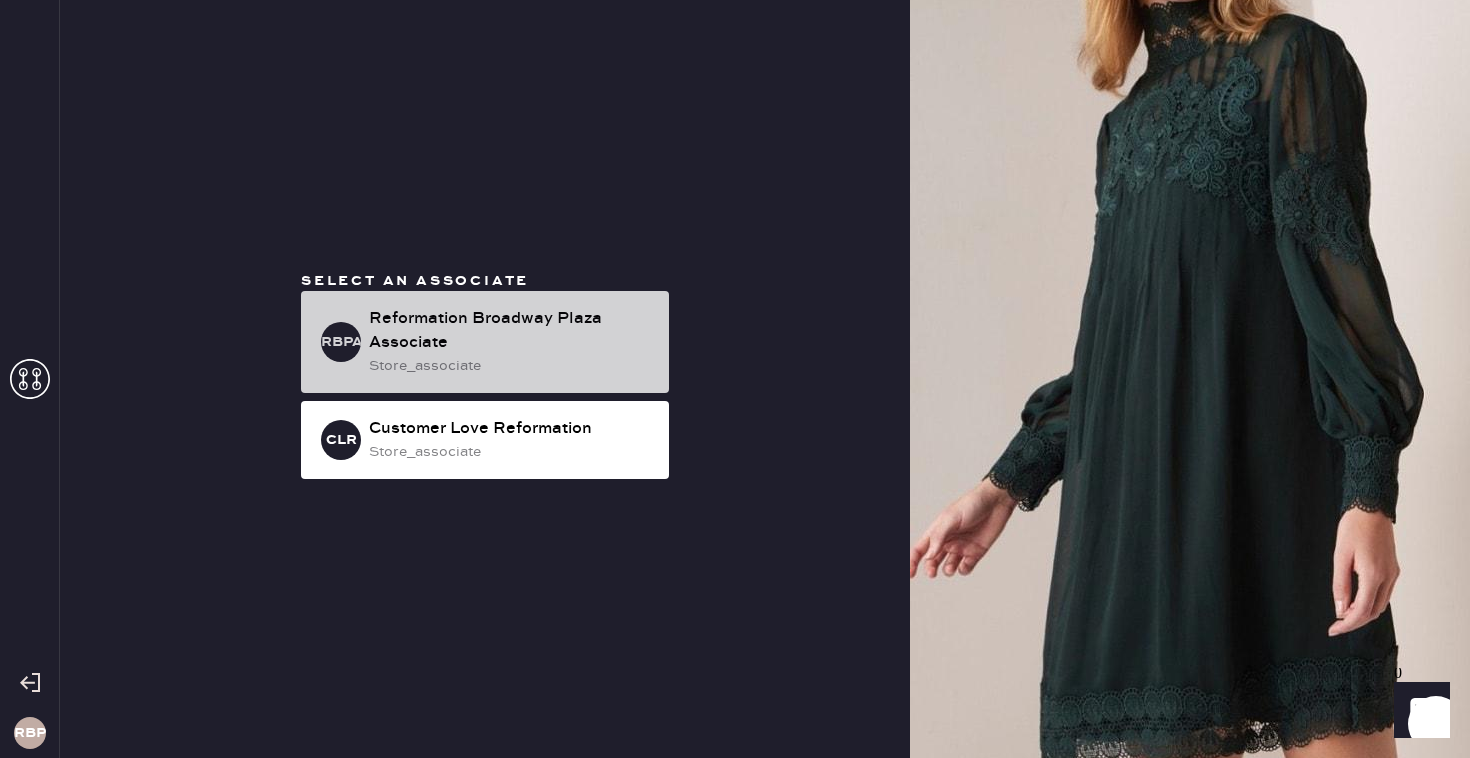 click on "Reformation Broadway Plaza Associate" at bounding box center (511, 331) 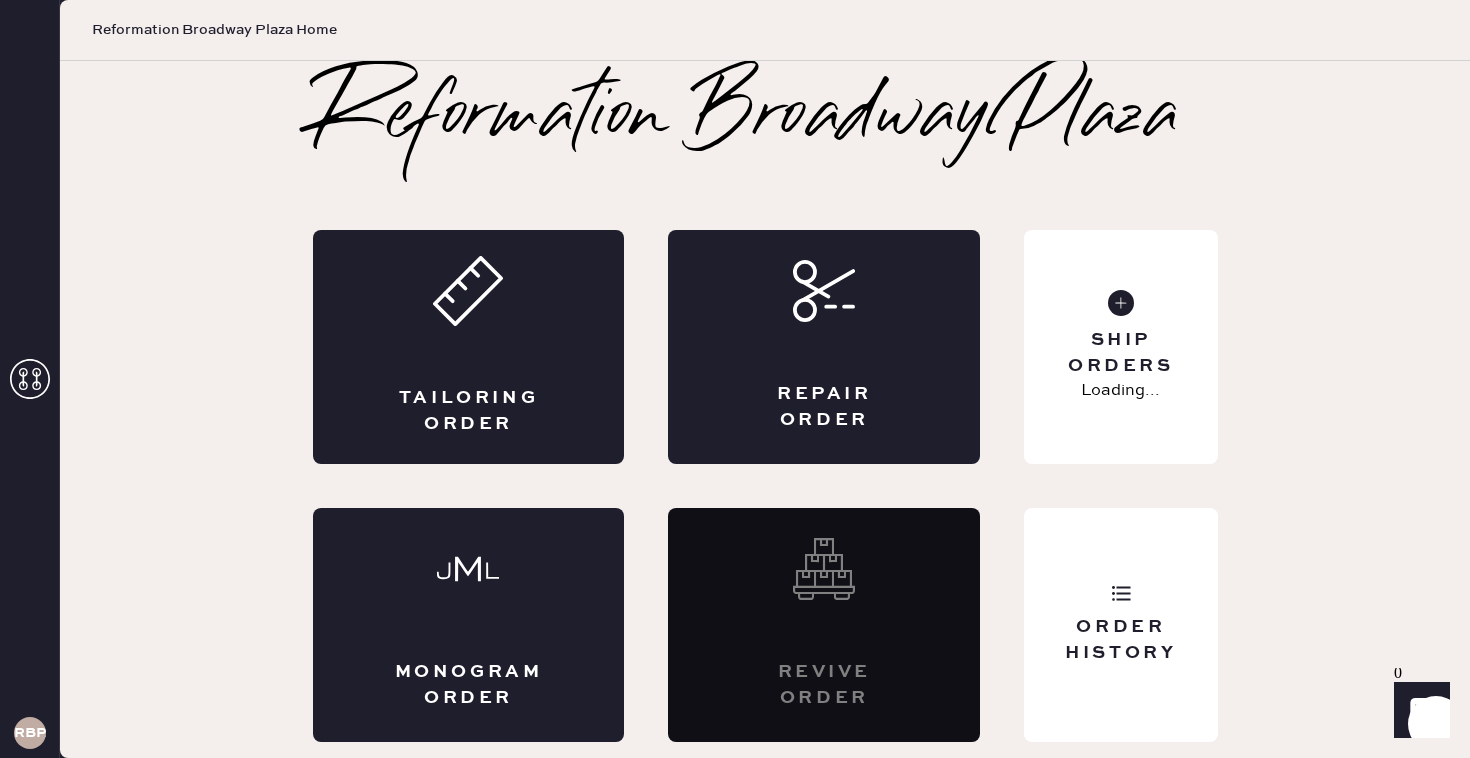 click on "Tailoring Order" at bounding box center [469, 347] 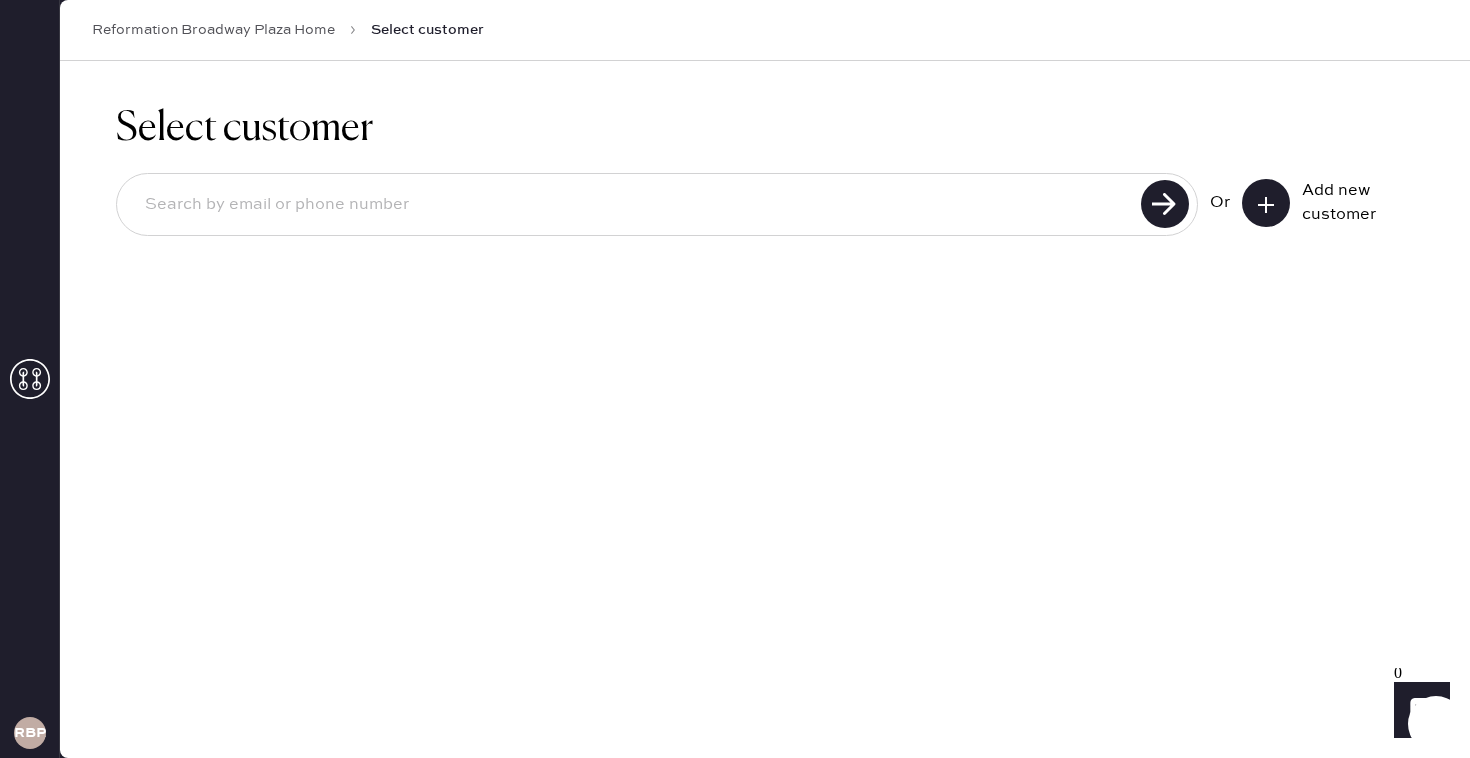 click at bounding box center (632, 205) 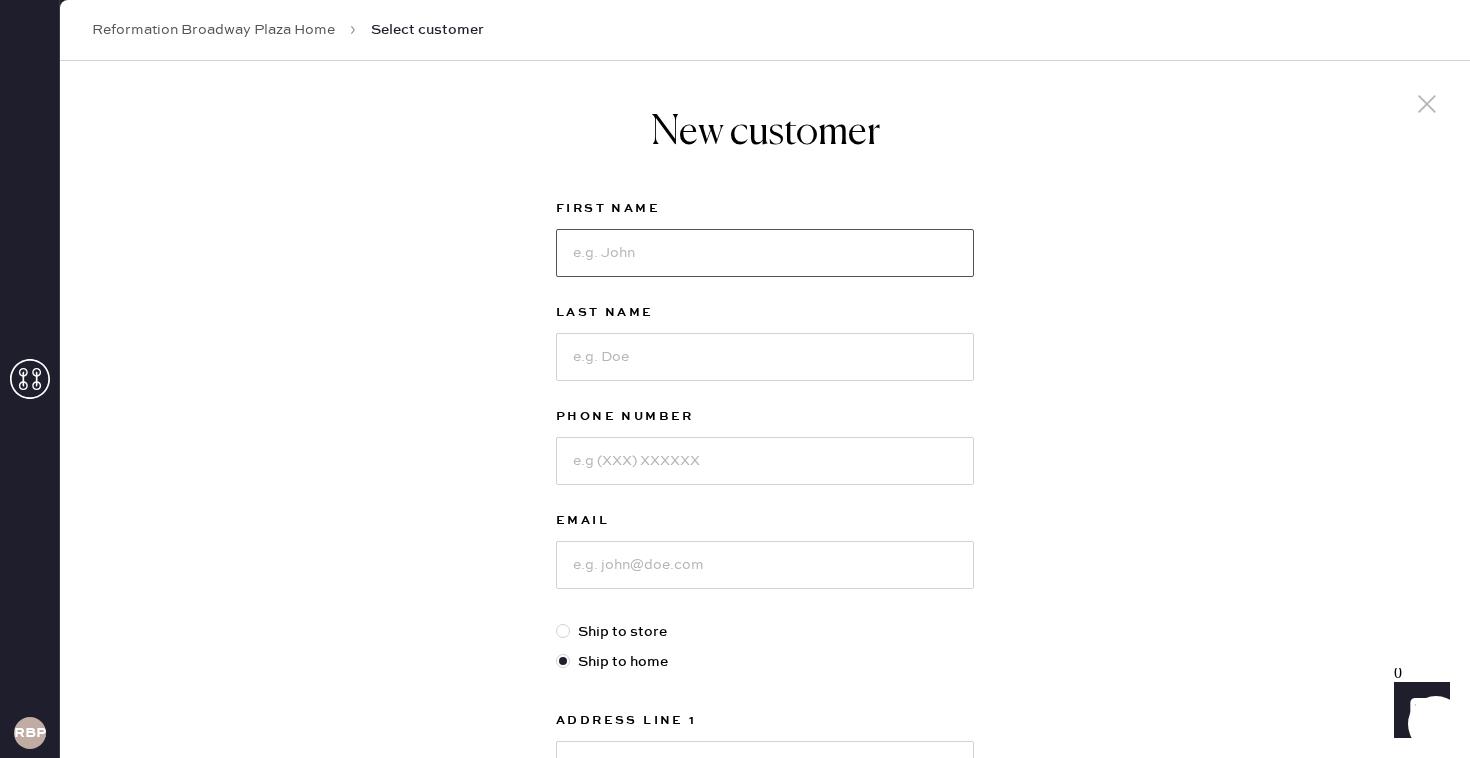 click at bounding box center (765, 253) 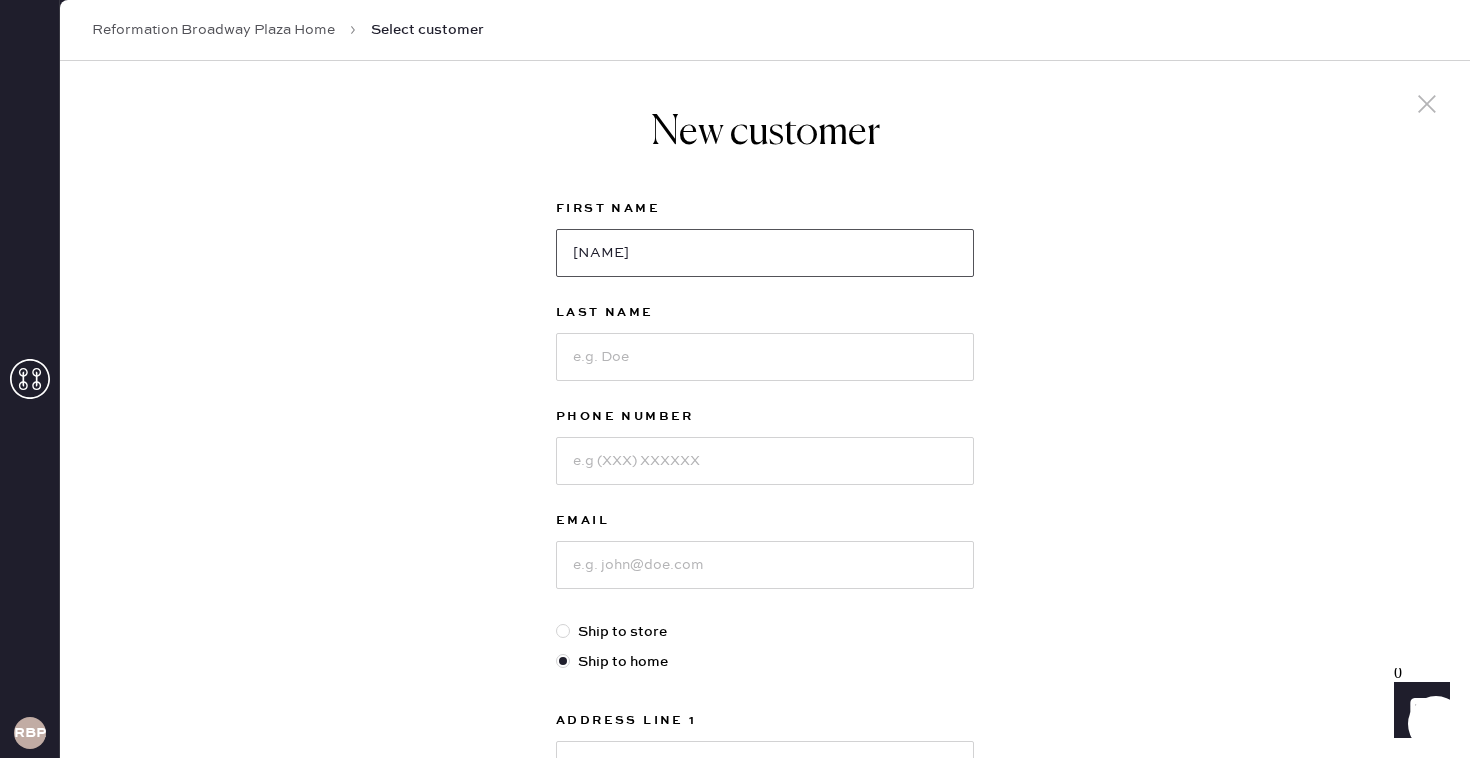 type on "[NAME]" 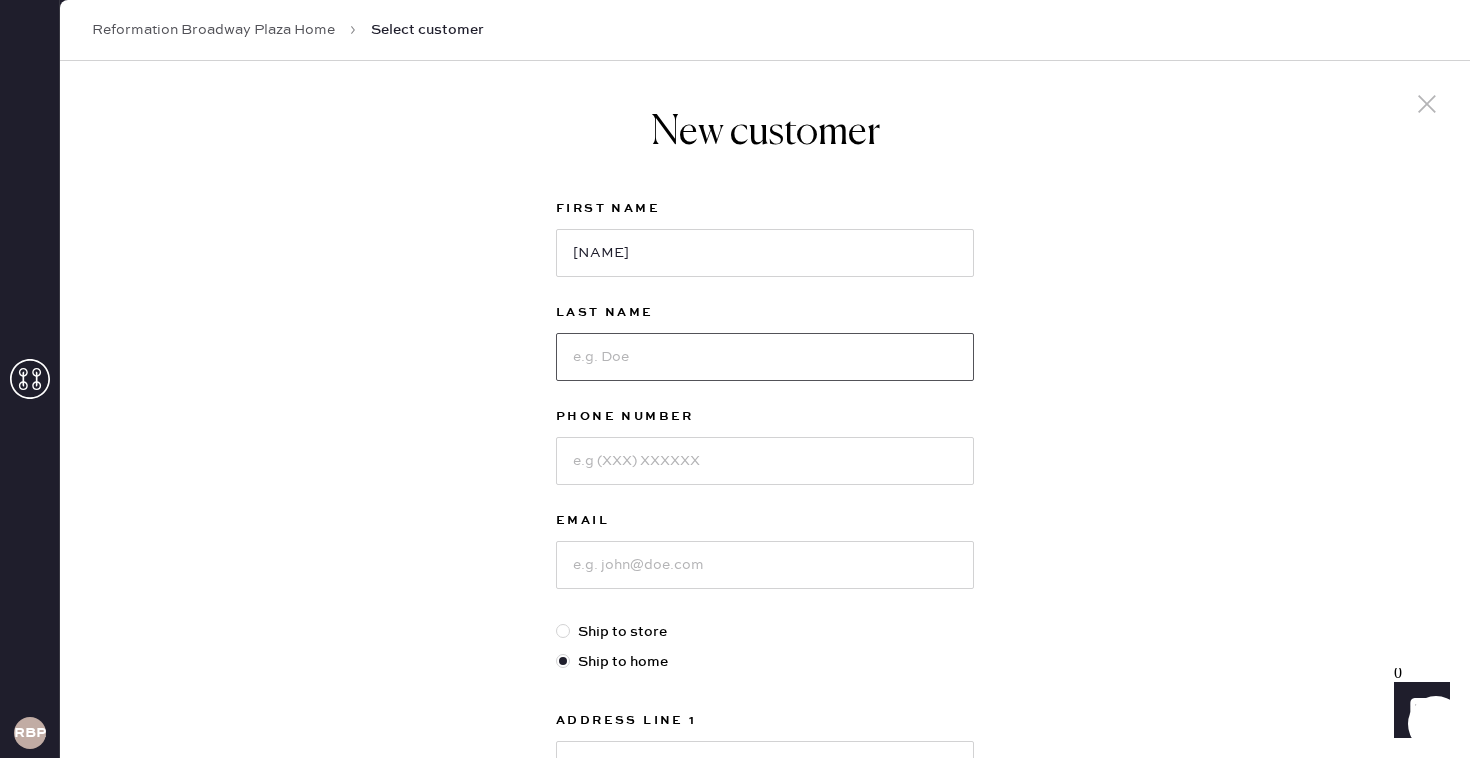 click at bounding box center (765, 357) 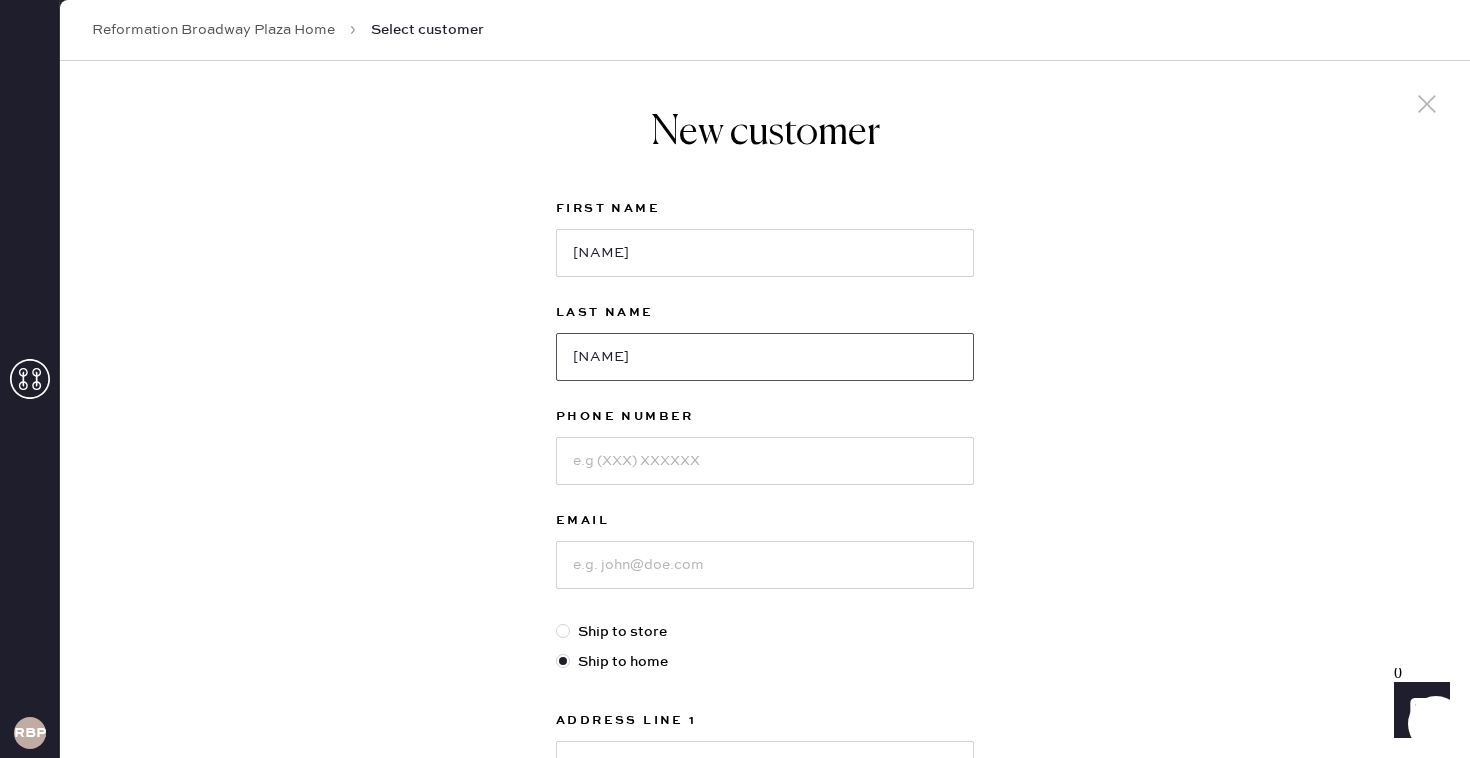 type on "[NAME]" 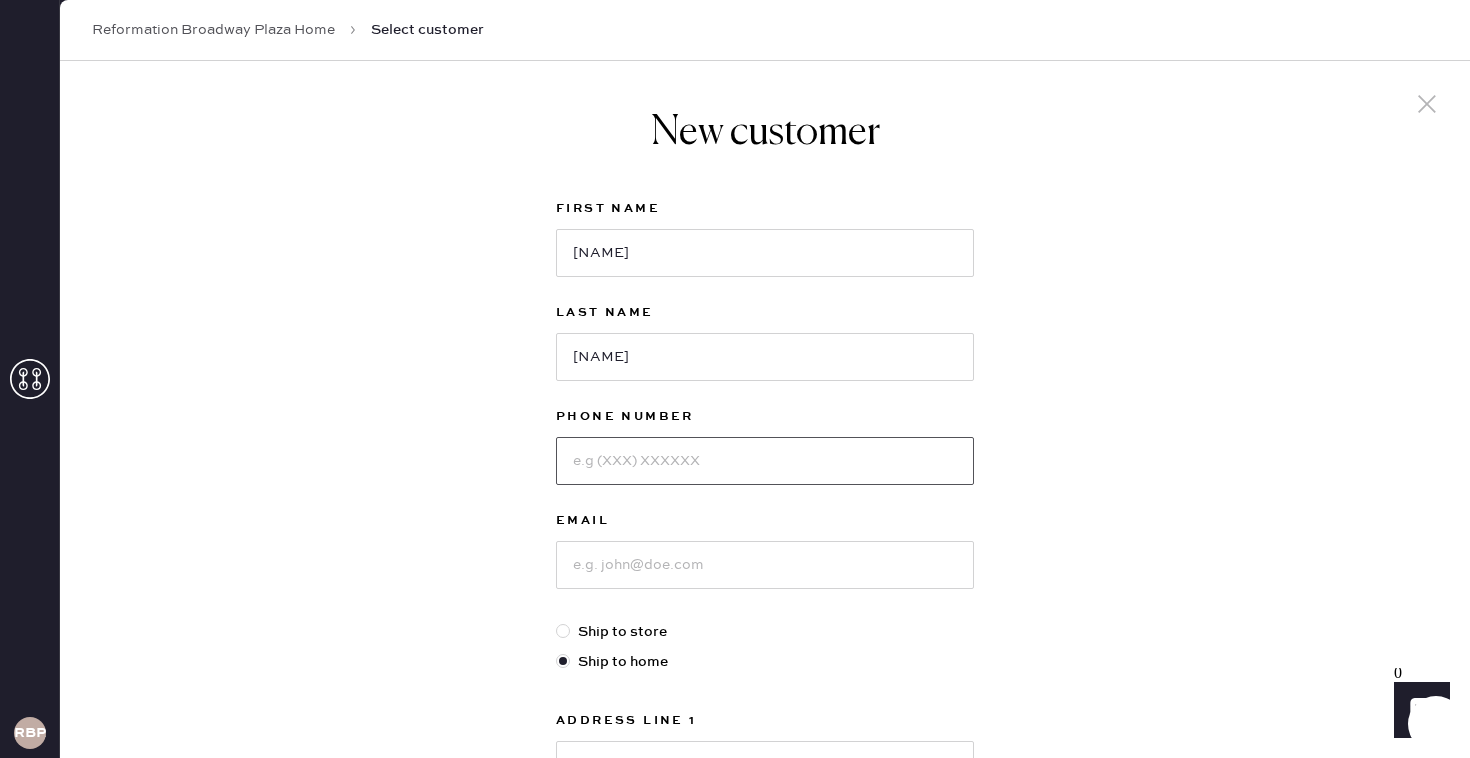 click at bounding box center [765, 461] 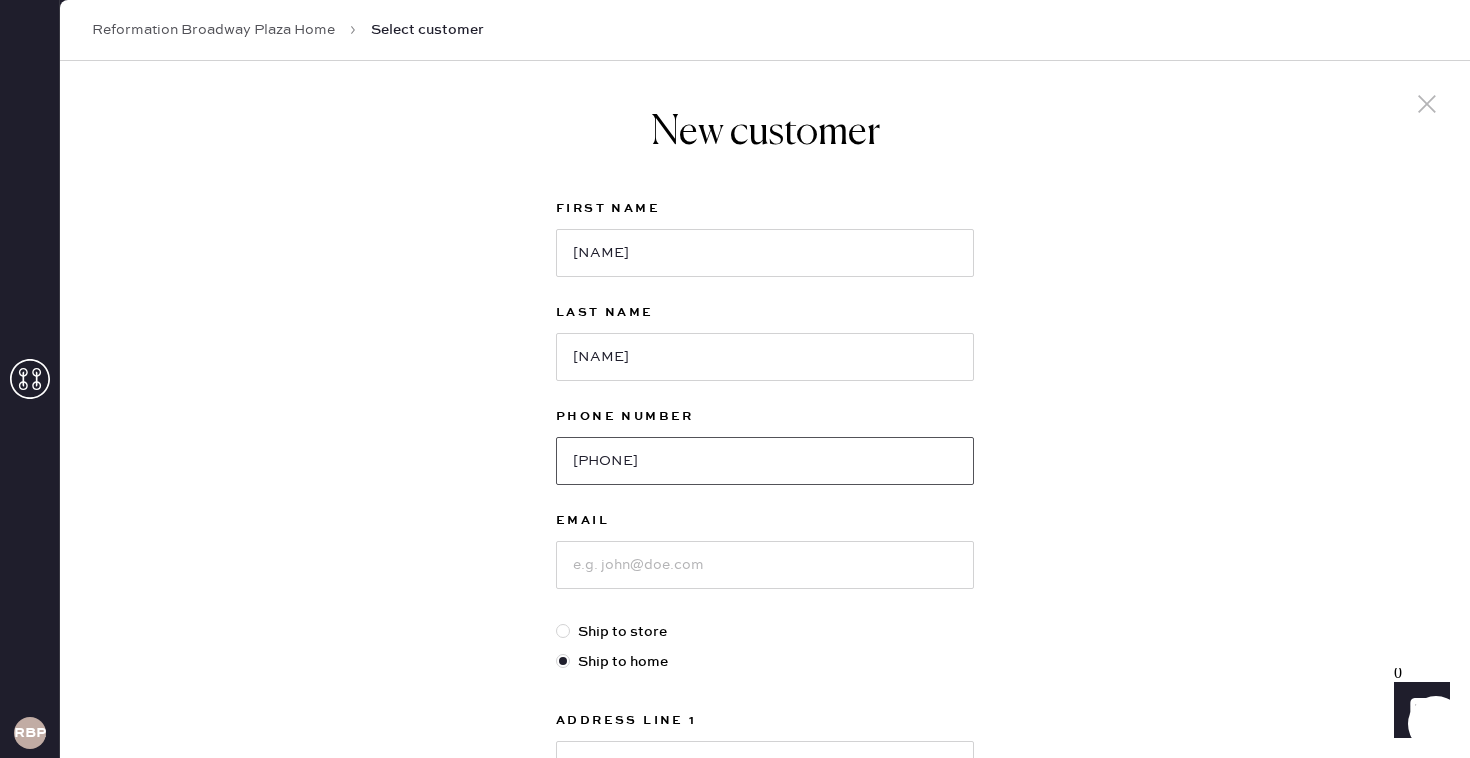 type on "[PHONE]" 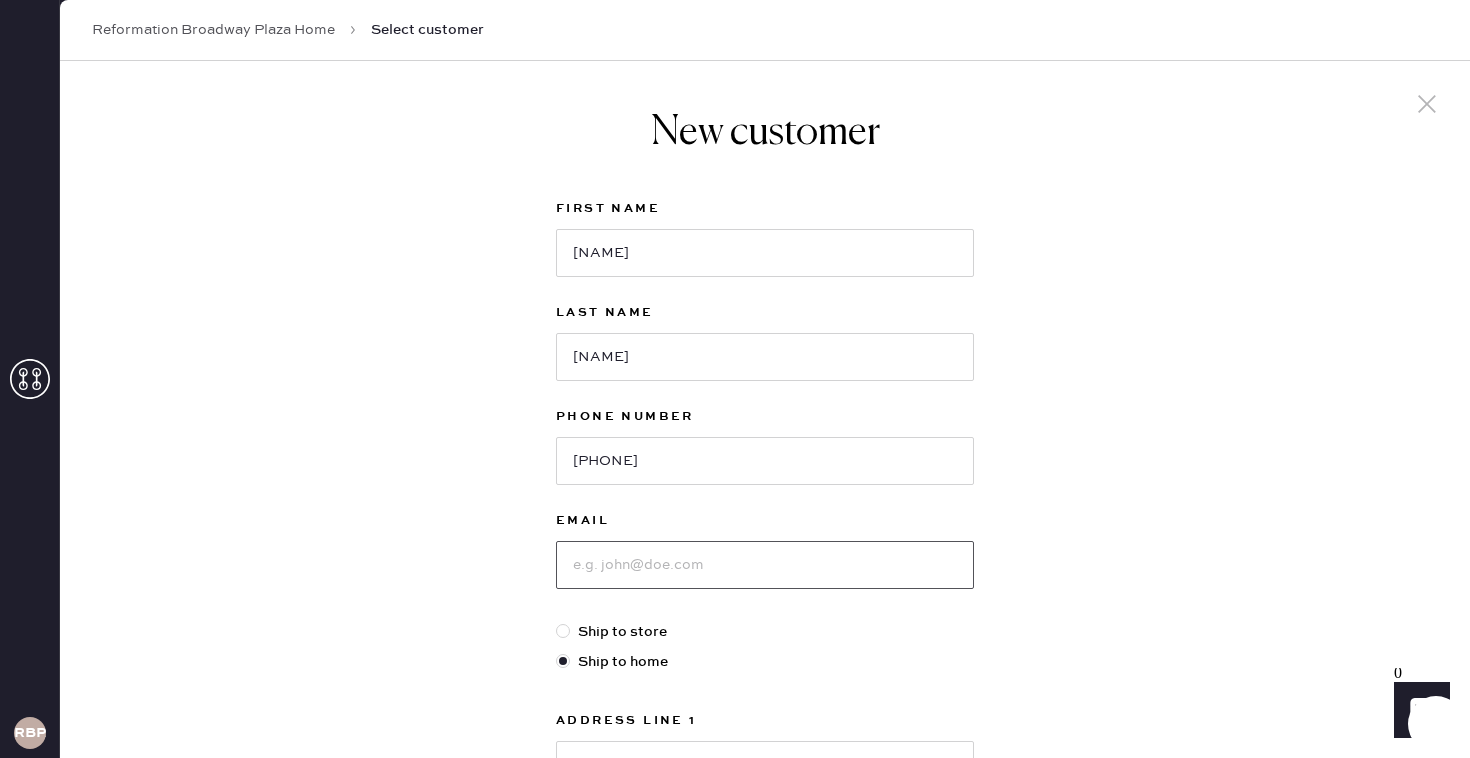 click at bounding box center (765, 565) 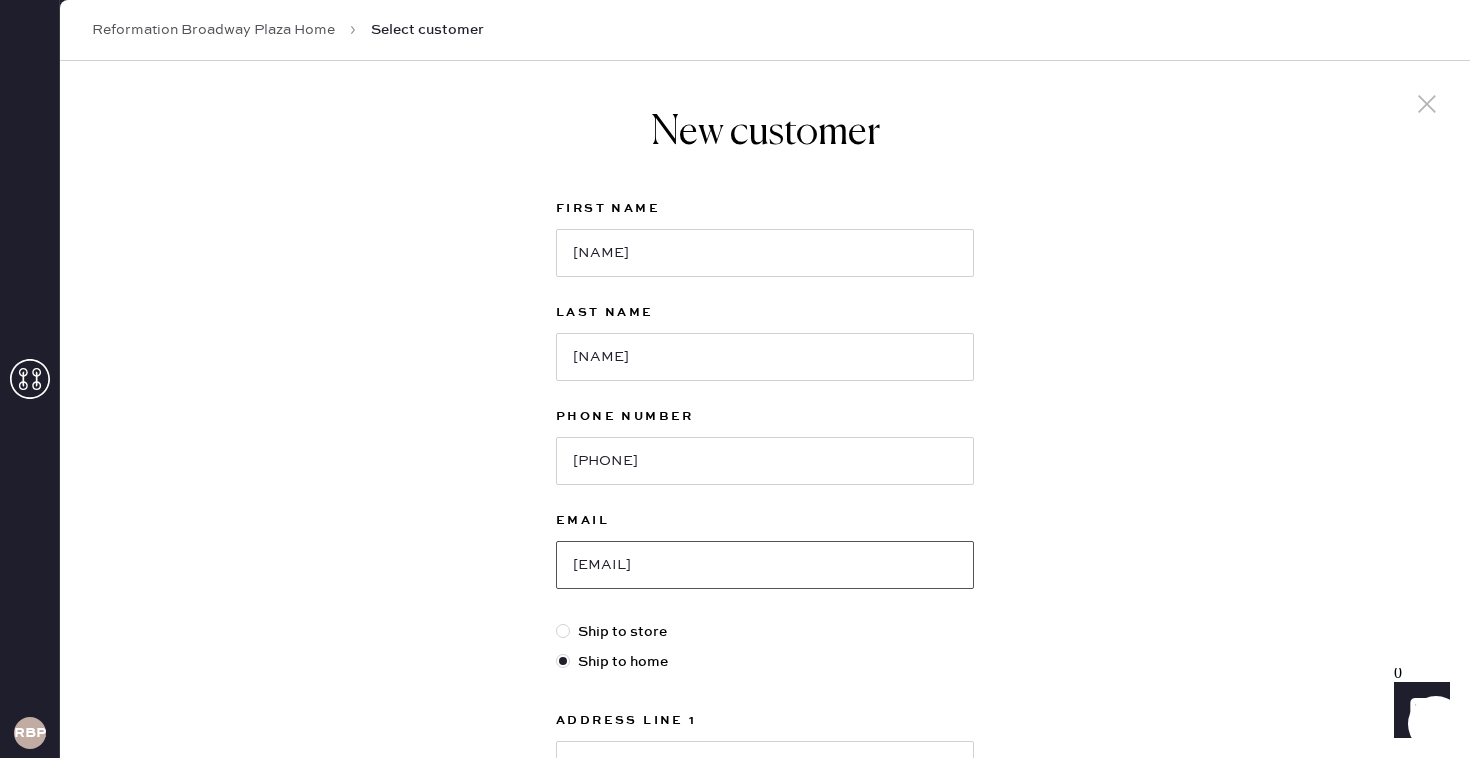 type on "[EMAIL]" 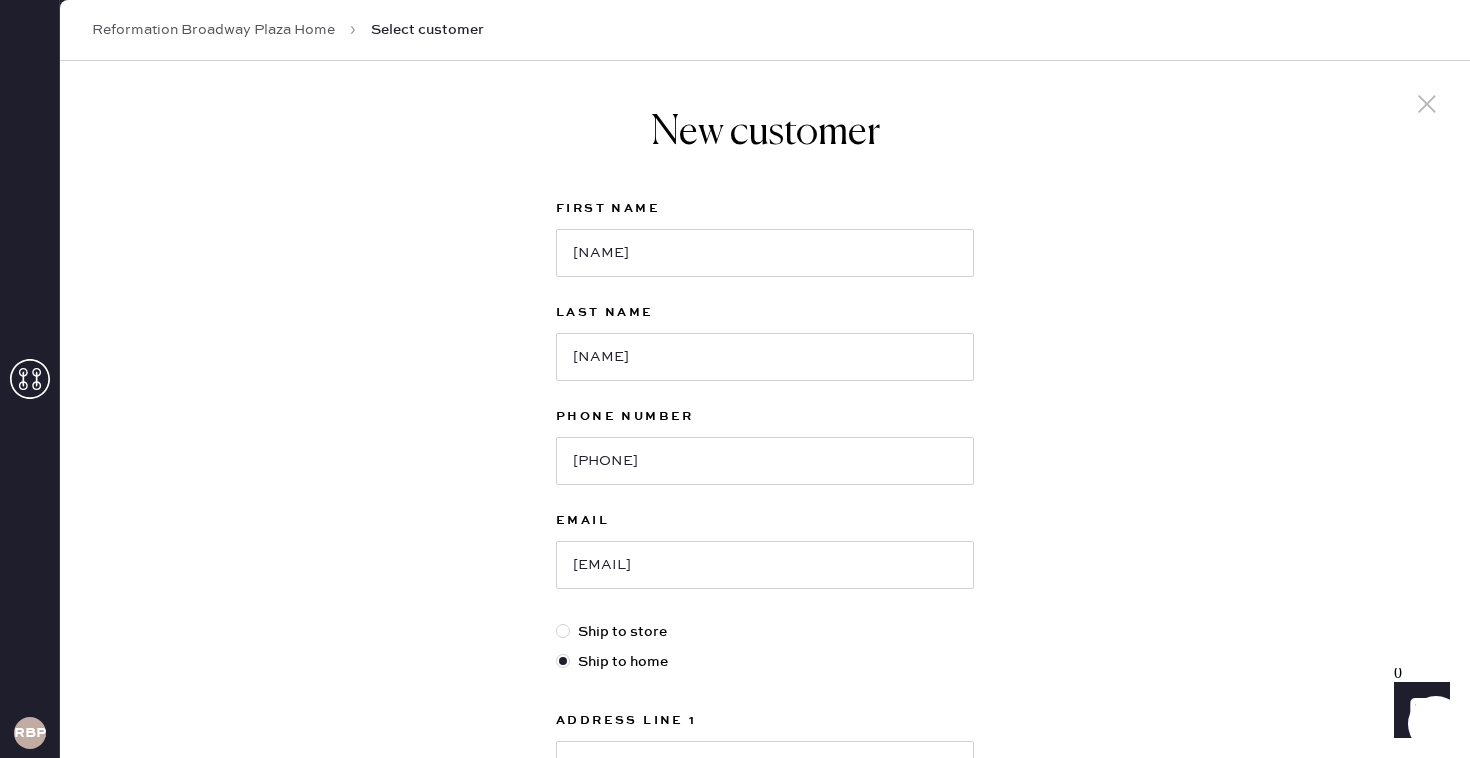 click on "New customer First Name [NAME] Last Name [NAME] Phone Number [PHONE] Email [EMAIL] Ship to store Ship to home Address Line 1 [ADDRESS] Address Line 2 [ADDRESS] City [CITY] State Select AK AL AR AZ CA CO CT DC DE FL GA HI IA ID IL IN KS KY LA MA MD ME MI MN MO MS MT NC ND NE NH NJ NM NV NY OH OK OR PA RI SC SD TN TX UT VA VT WA WI WV WY ZIP Code Next" at bounding box center (765, 681) 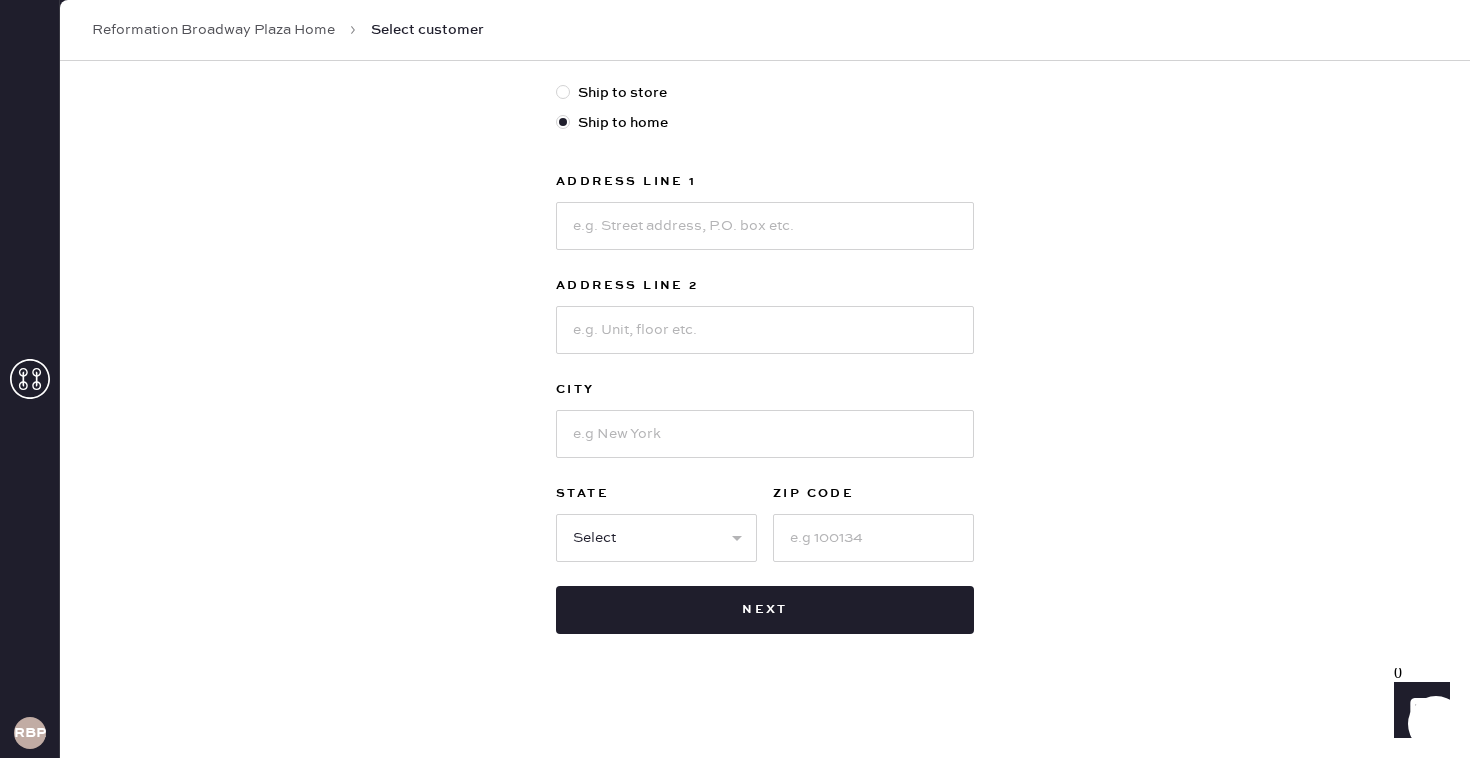scroll, scrollTop: 543, scrollLeft: 0, axis: vertical 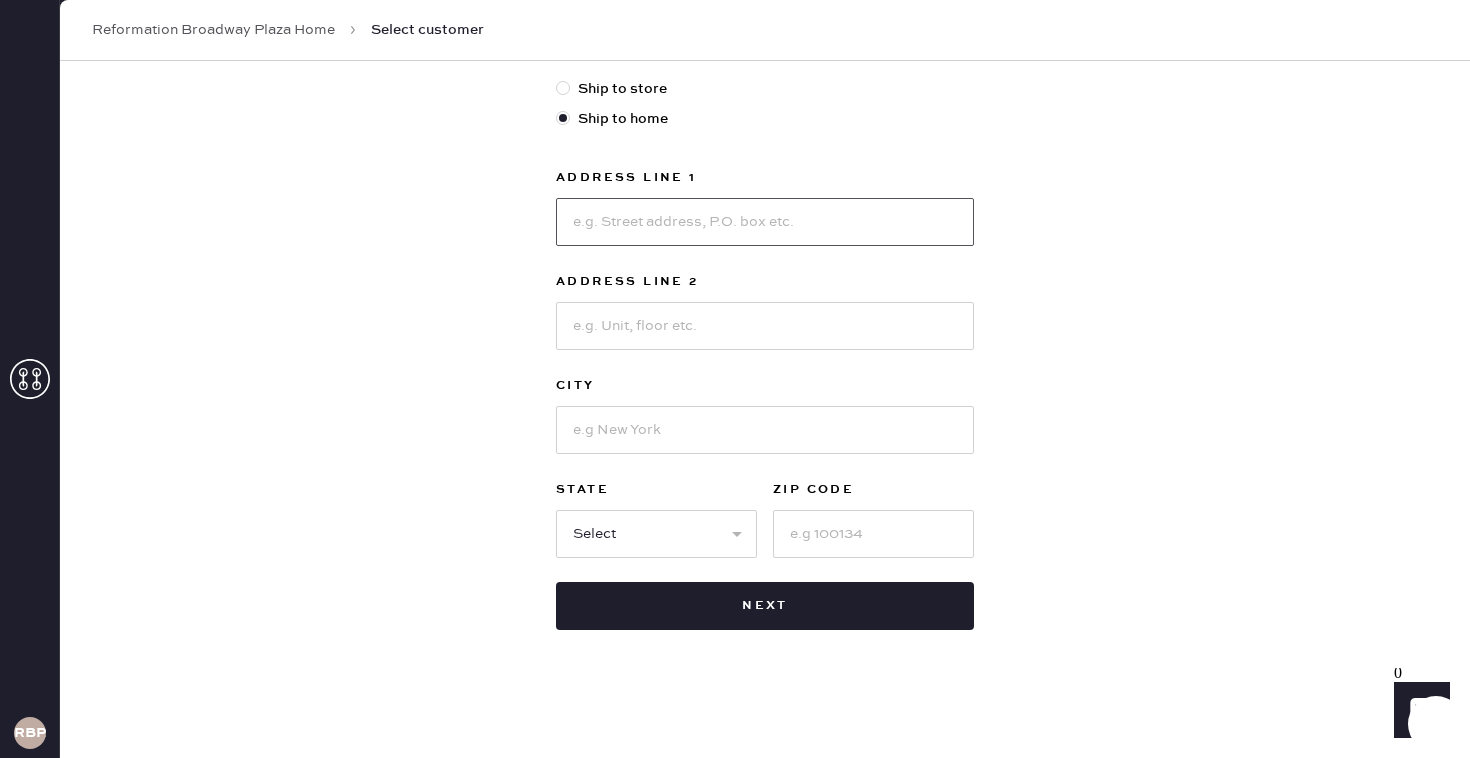 click at bounding box center [765, 222] 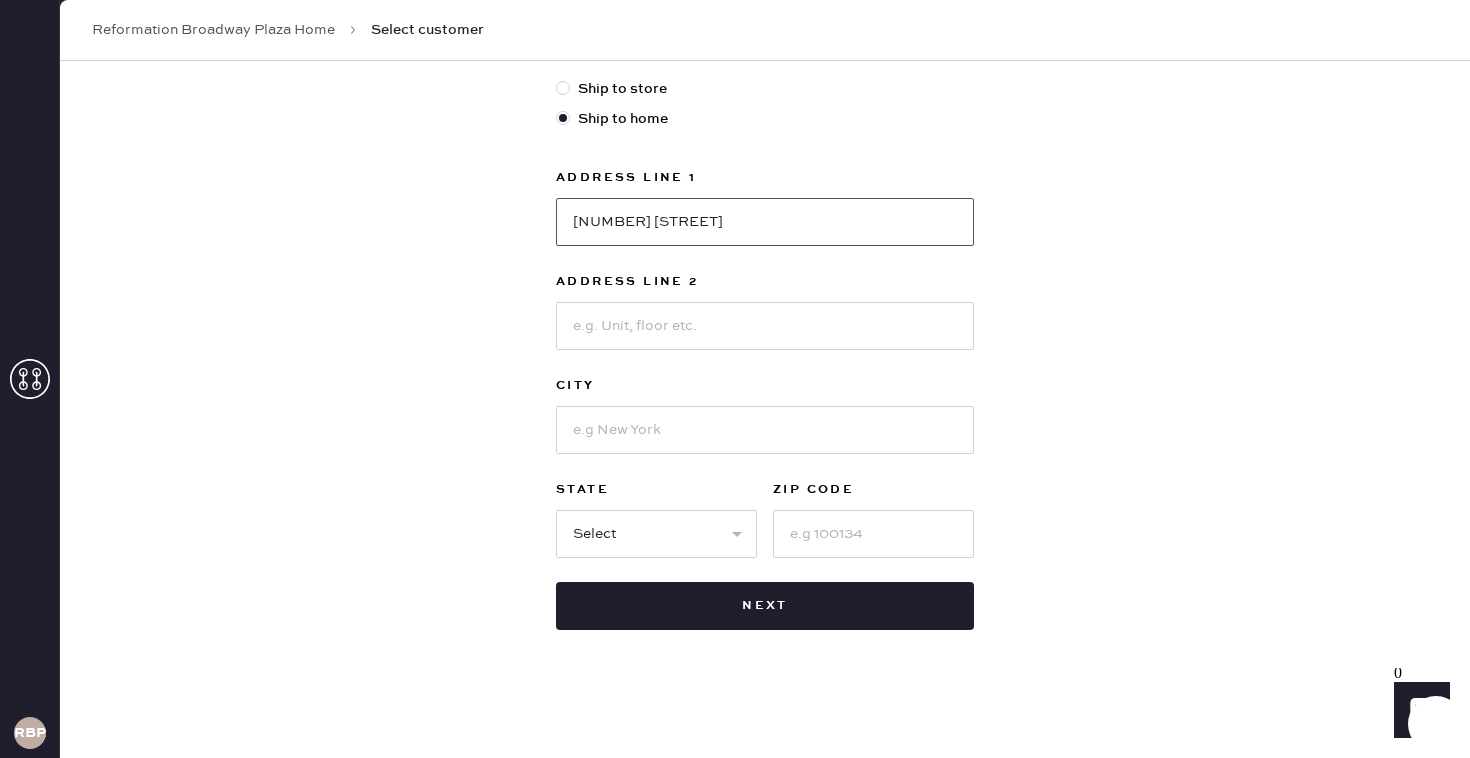 type on "[NUMBER] [STREET]" 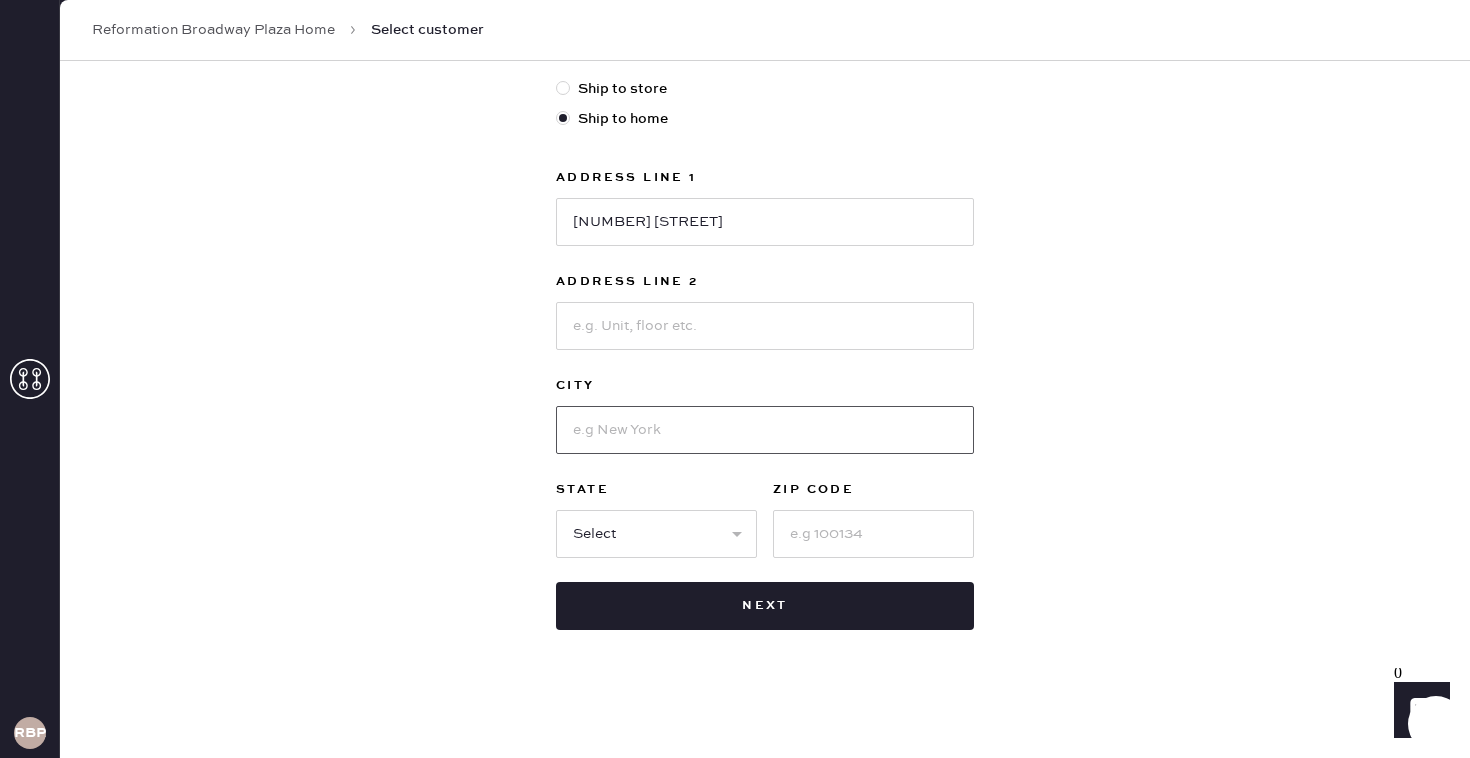 click at bounding box center [765, 430] 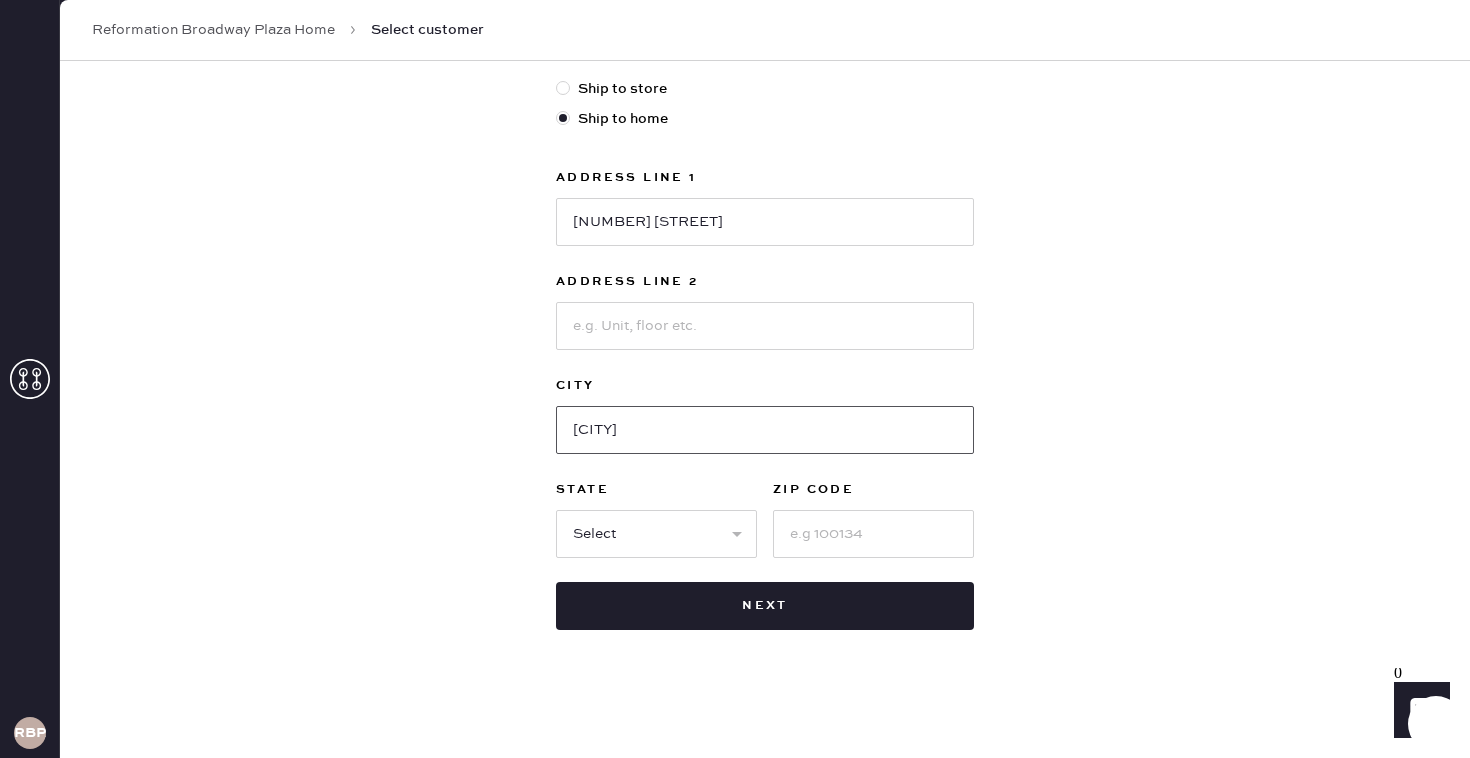 type on "[CITY]" 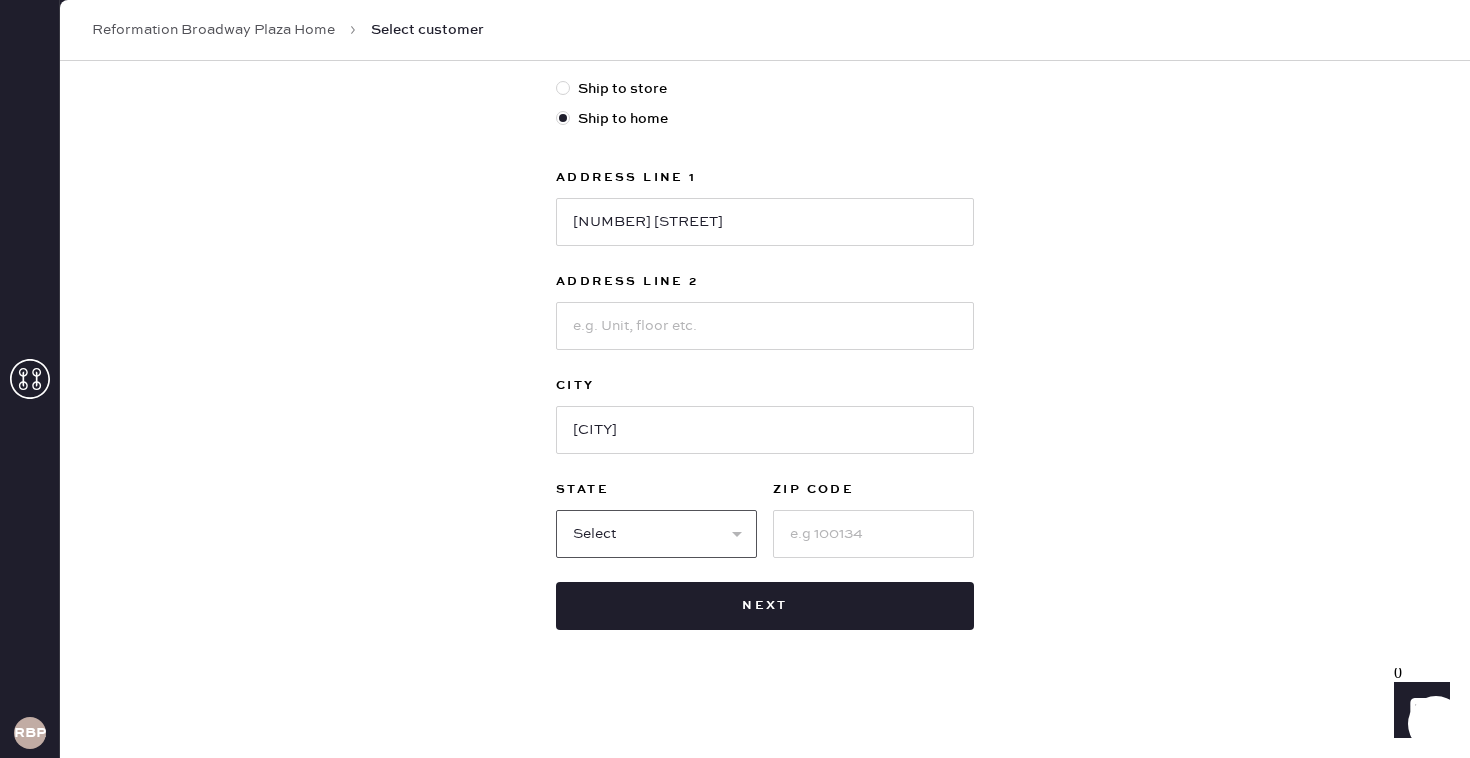 click on "Select AK AL AR AZ CA CO CT DC DE FL GA HI IA ID IL IN KS KY LA MA MD ME MI MN MO MS MT NC ND NE NH NJ NM NV NY OH OK OR PA RI SC SD TN TX UT VA VT WA WI WV WY" at bounding box center [656, 534] 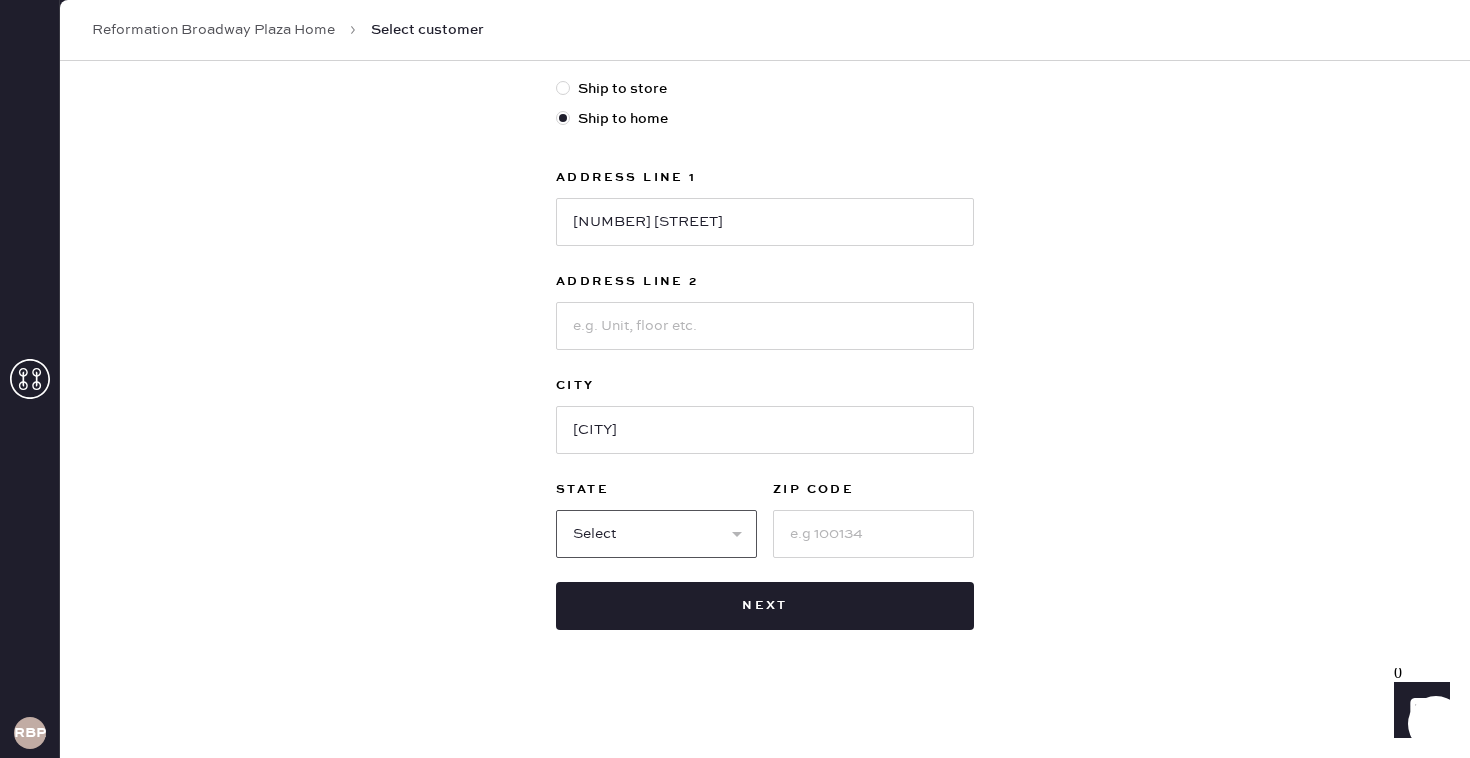 select on "CA" 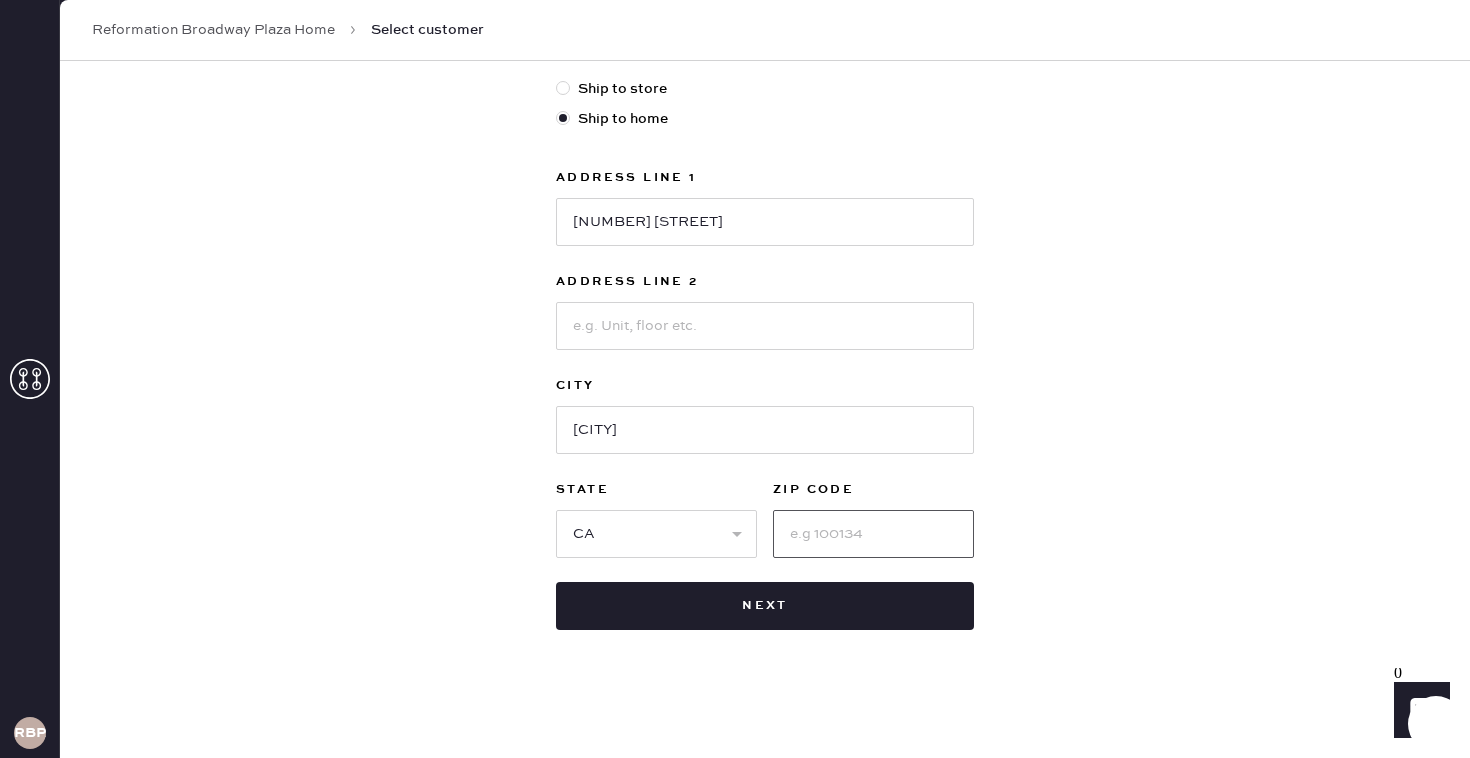 click at bounding box center (873, 534) 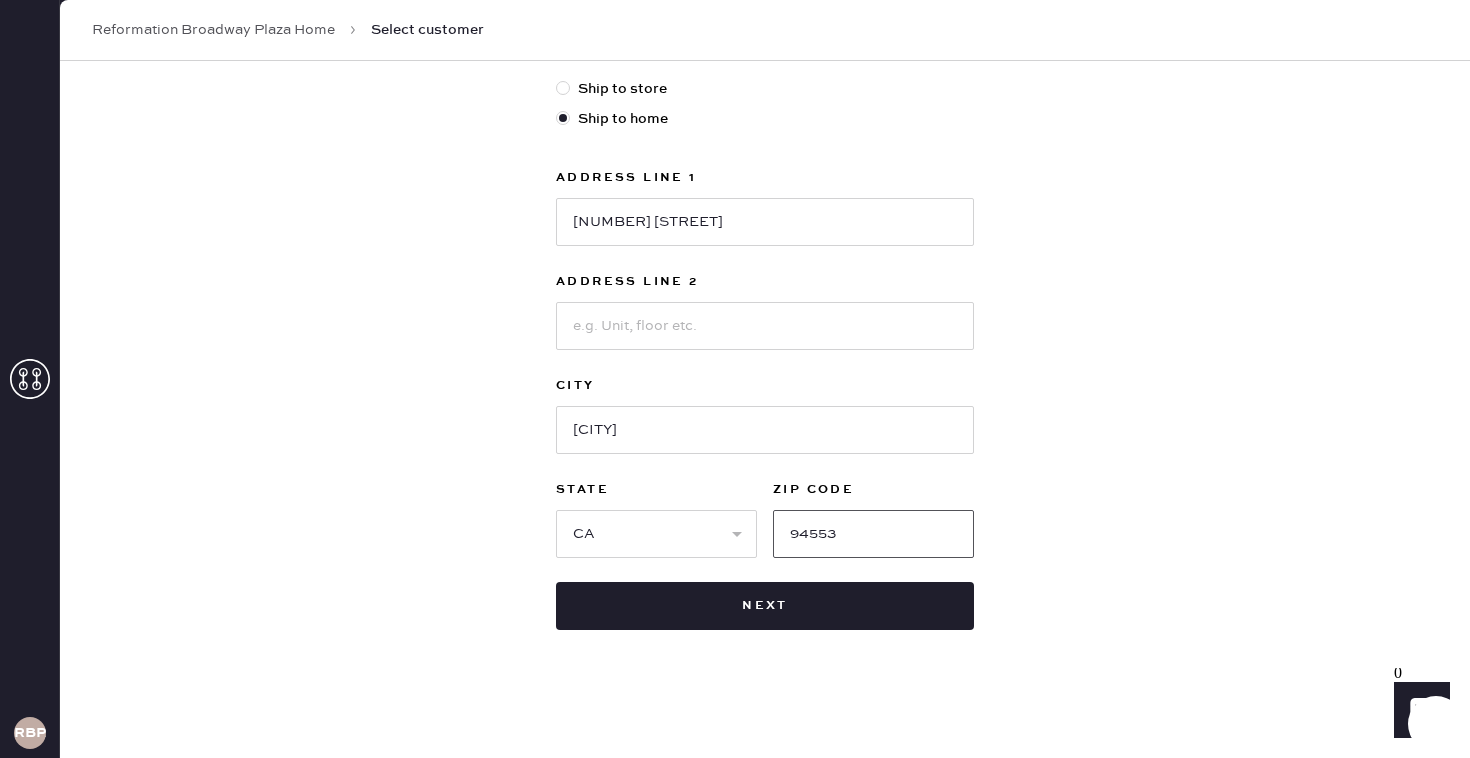 type on "94553" 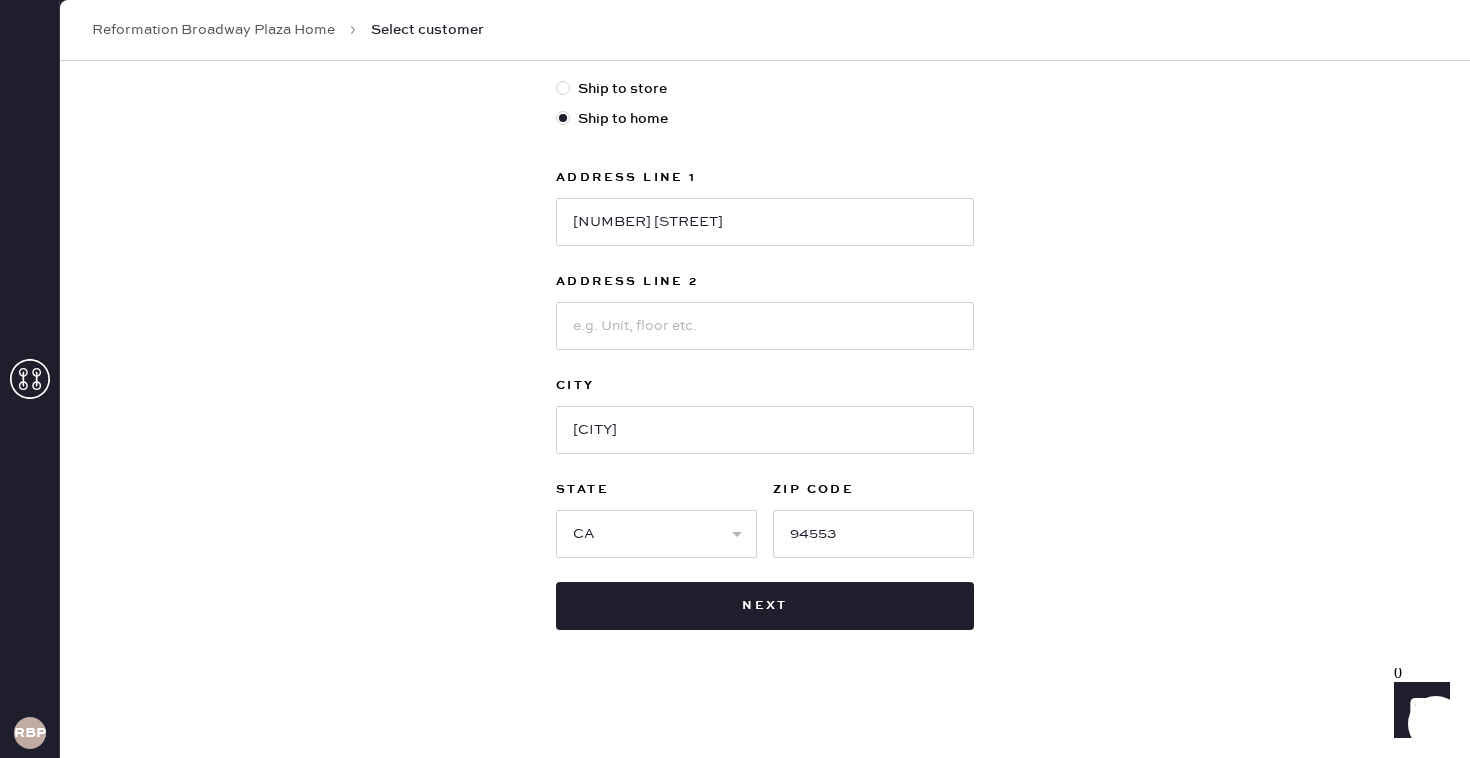 click on "New customer First Name [NAME] Last Name [NAME] Phone Number [PHONE] Email [EMAIL] Ship to store Ship to home Address Line 1 [NUMBER] [STREET] Address Line 2 [ADDRESS] City [CITY] State Select AK AL AR AZ CA CO CT DC DE FL GA HI IA ID IL IN KS KY LA MA MD ME MI MN MO MS MT NC ND NE NH NJ NM NV NY OH OK OR PA RI SC SD TN TX UT VA VT WA WI WV WY ZIP Code [POSTAL_CODE] Next" at bounding box center (765, 138) 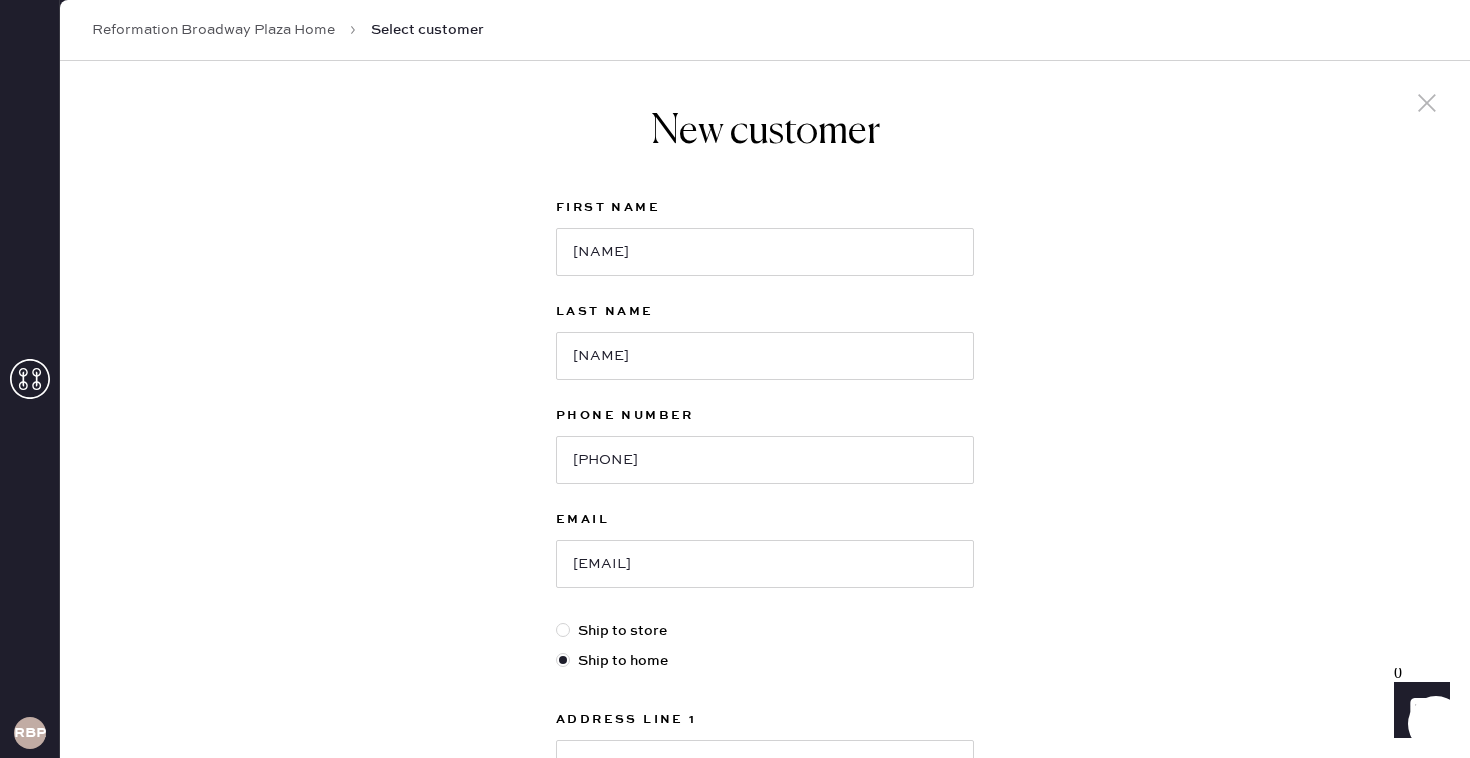 scroll, scrollTop: 0, scrollLeft: 0, axis: both 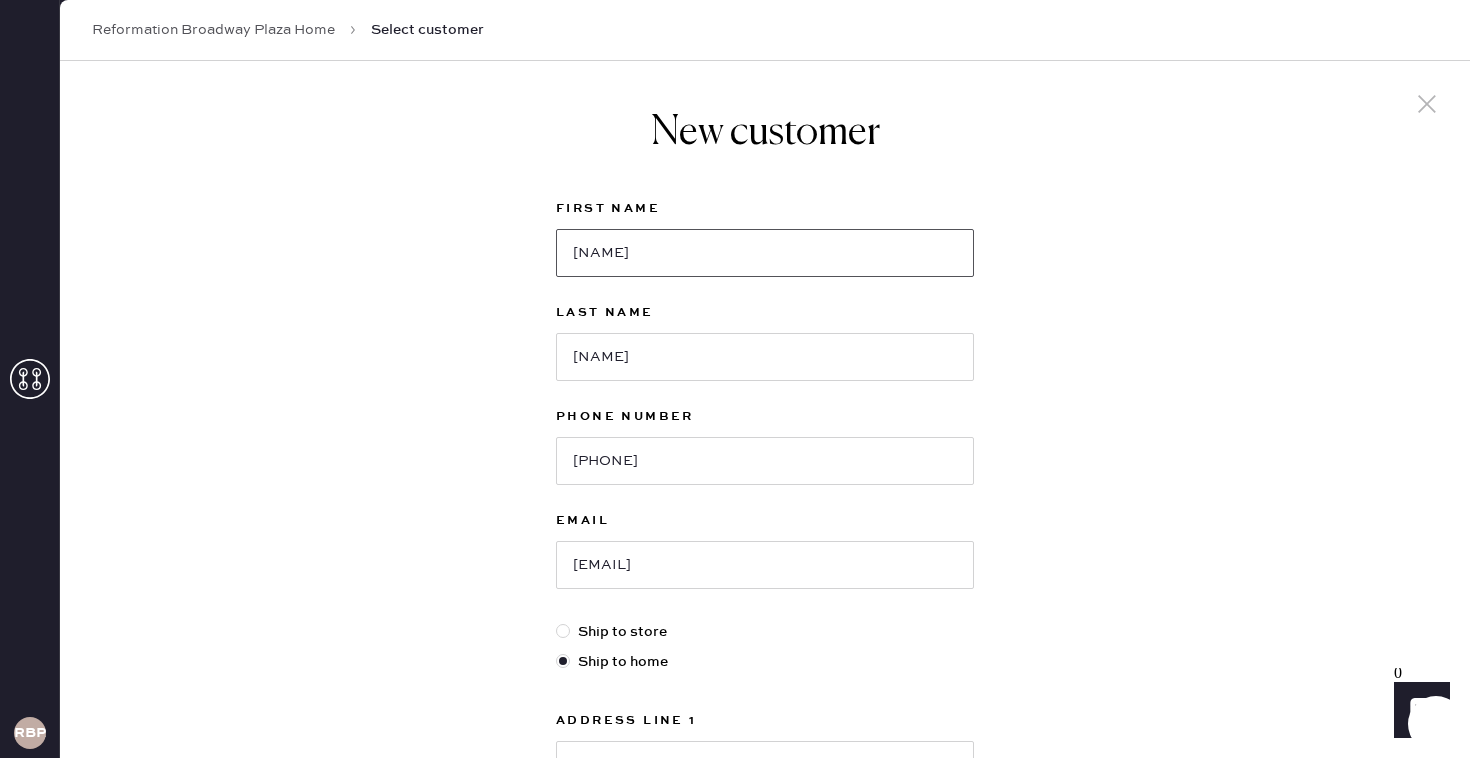 click on "[NAME]" at bounding box center [765, 253] 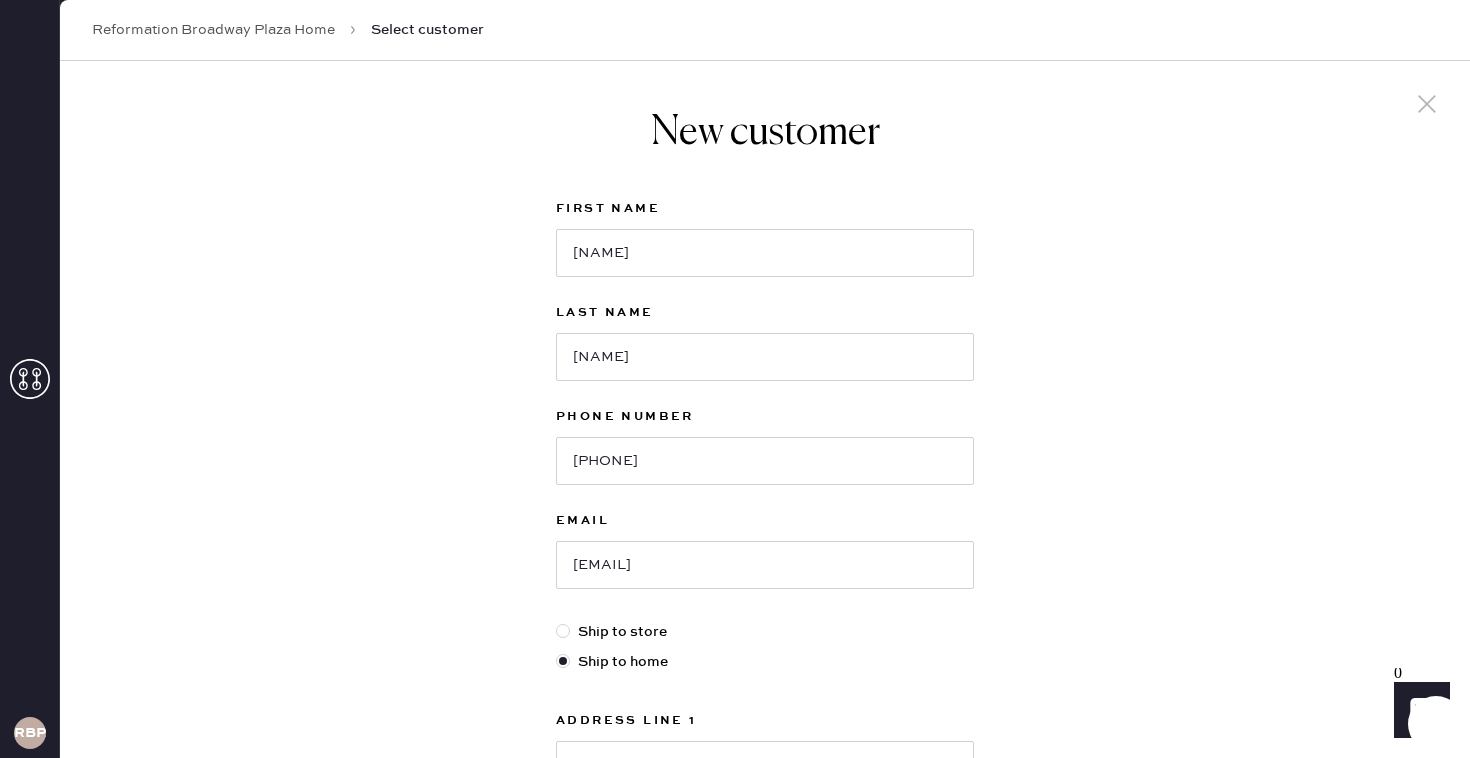 click on "New customer First Name [NAME] Last Name [NAME] Phone Number [PHONE] Email [EMAIL] Ship to store Ship to home Address Line 1 [NUMBER] [STREET] Address Line 2 [ADDRESS] City [CITY] State Select AK AL AR AZ CA CO CT DC DE FL GA HI IA ID IL IN KS KY LA MA MD ME MI MN MO MS MT NC ND NE NH NJ NM NV NY OH OK OR PA RI SC SD TN TX UT VA VT WA WI WV WY ZIP Code [POSTAL_CODE] Next" at bounding box center (765, 681) 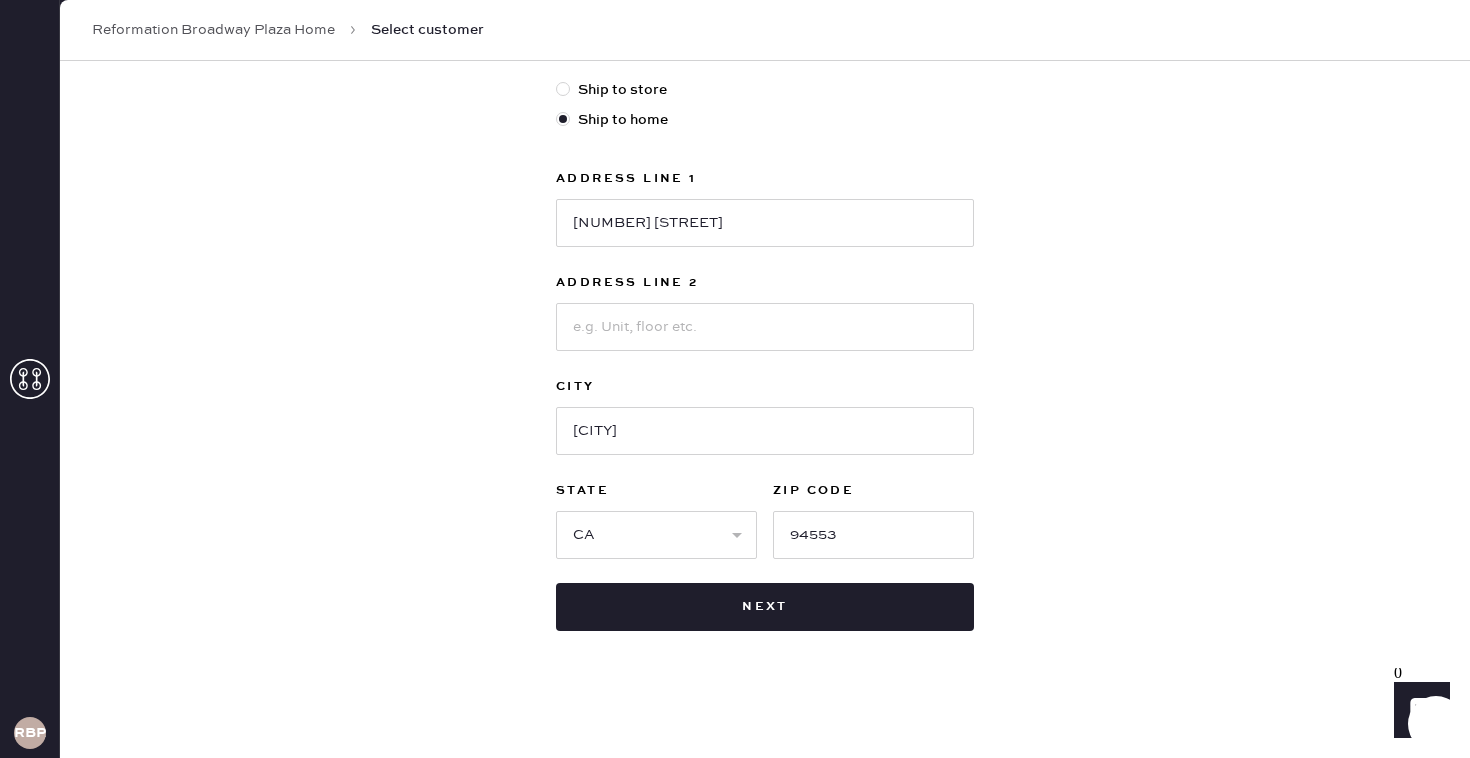 scroll, scrollTop: 543, scrollLeft: 0, axis: vertical 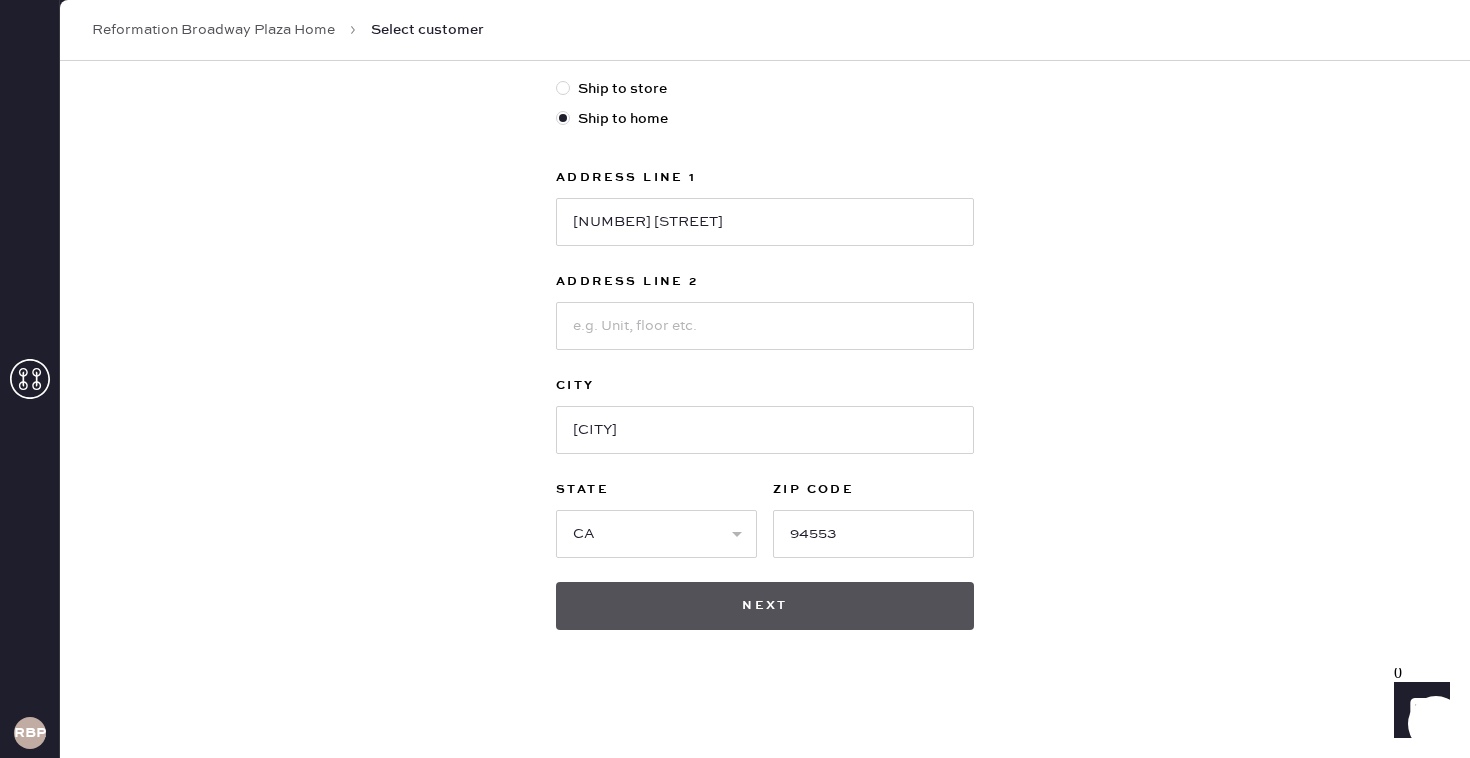 click on "Next" at bounding box center (765, 606) 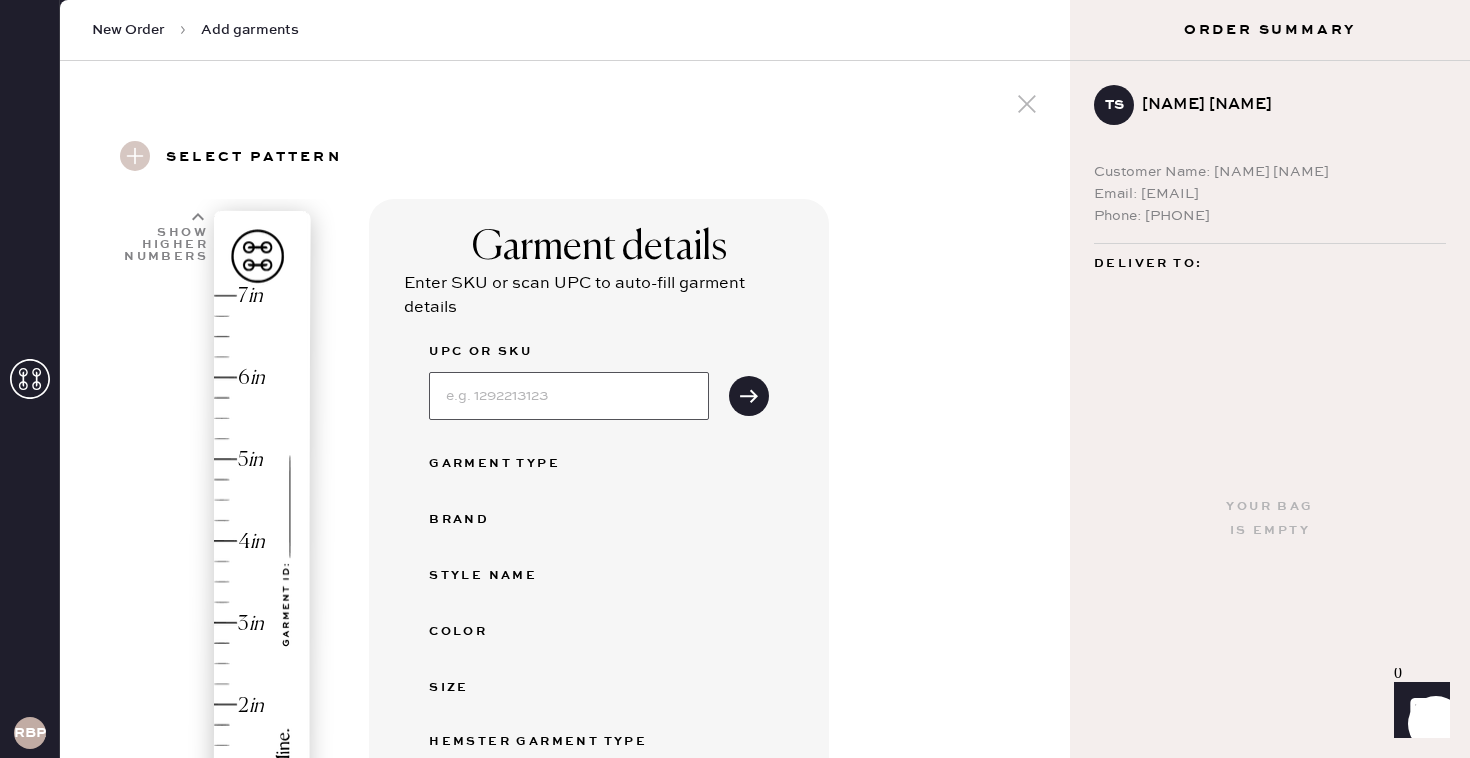 click at bounding box center (569, 396) 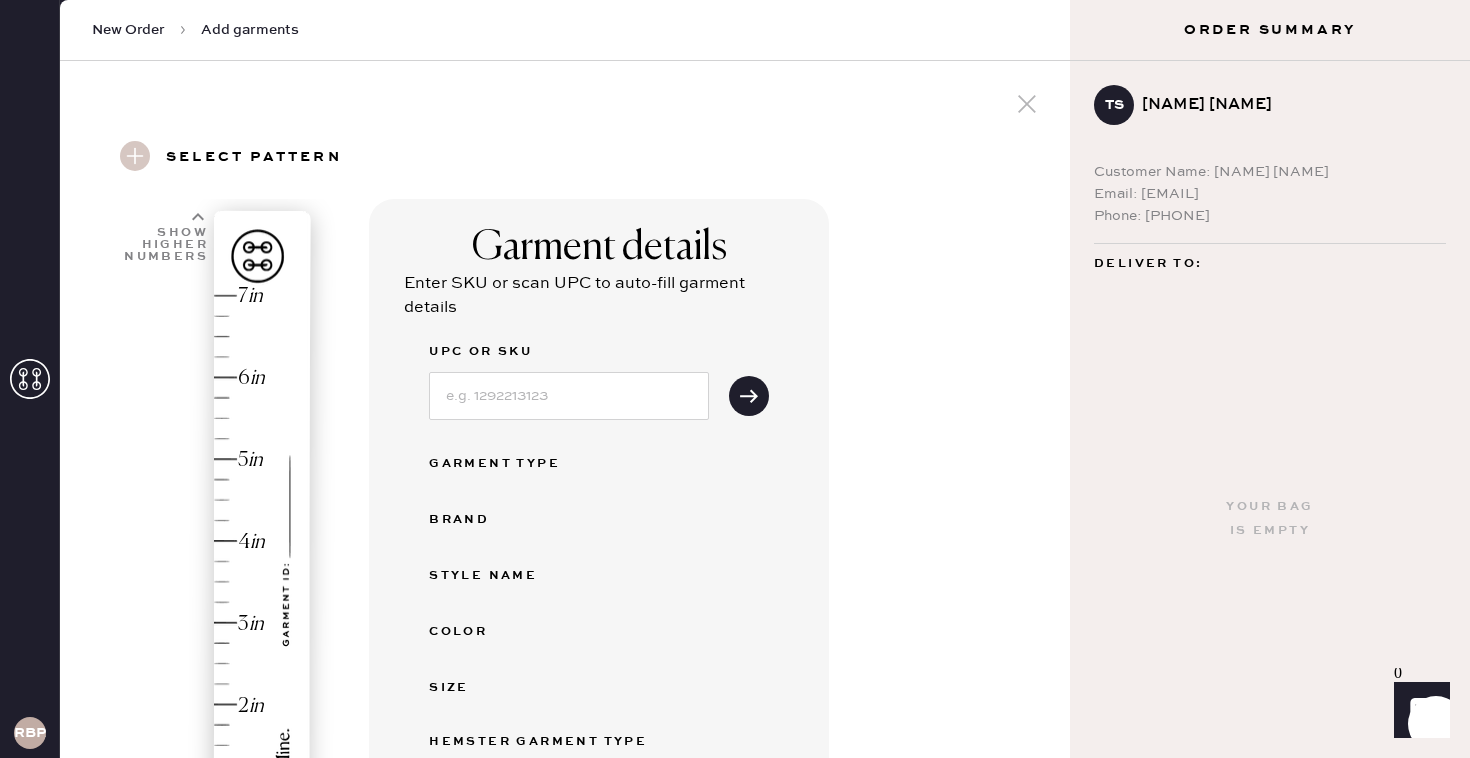 click on "Garment details Enter SKU or scan UPC to auto-fill garment details UPC or SKU Garment Type Brand Style name Color Size Hemster Garment Type Select Basic Skirt Jeans Leggings Pants Shorts Basic Sleeved Dress Basic Sleeveless Dress Basic Strap Dress Strap Jumpsuit Outerwear Button Down Top Sleeved Top Sleeveless Top Choose closest option from list. Original Order Number Add manually instead New Pattern Add to bag" at bounding box center (711, 706) 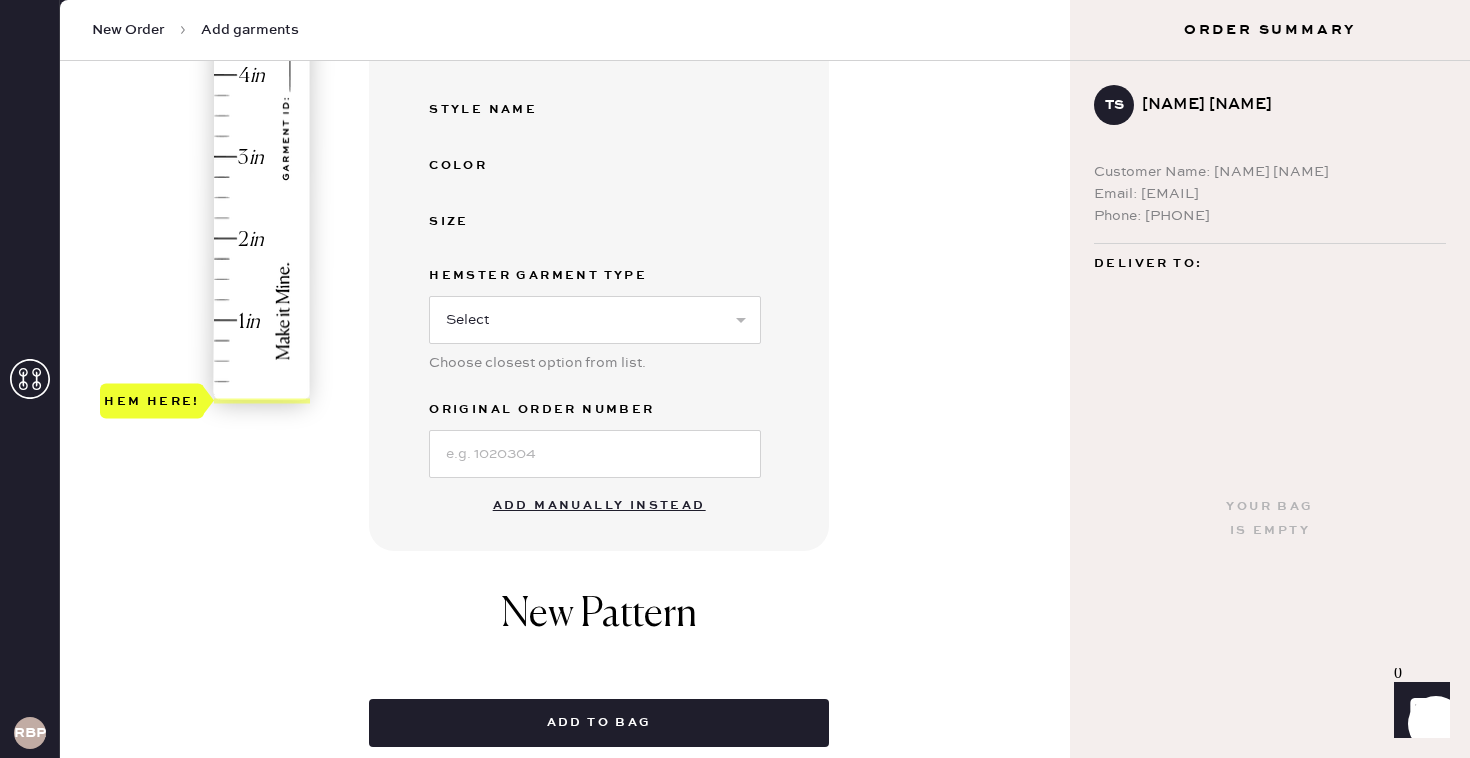 scroll, scrollTop: 520, scrollLeft: 0, axis: vertical 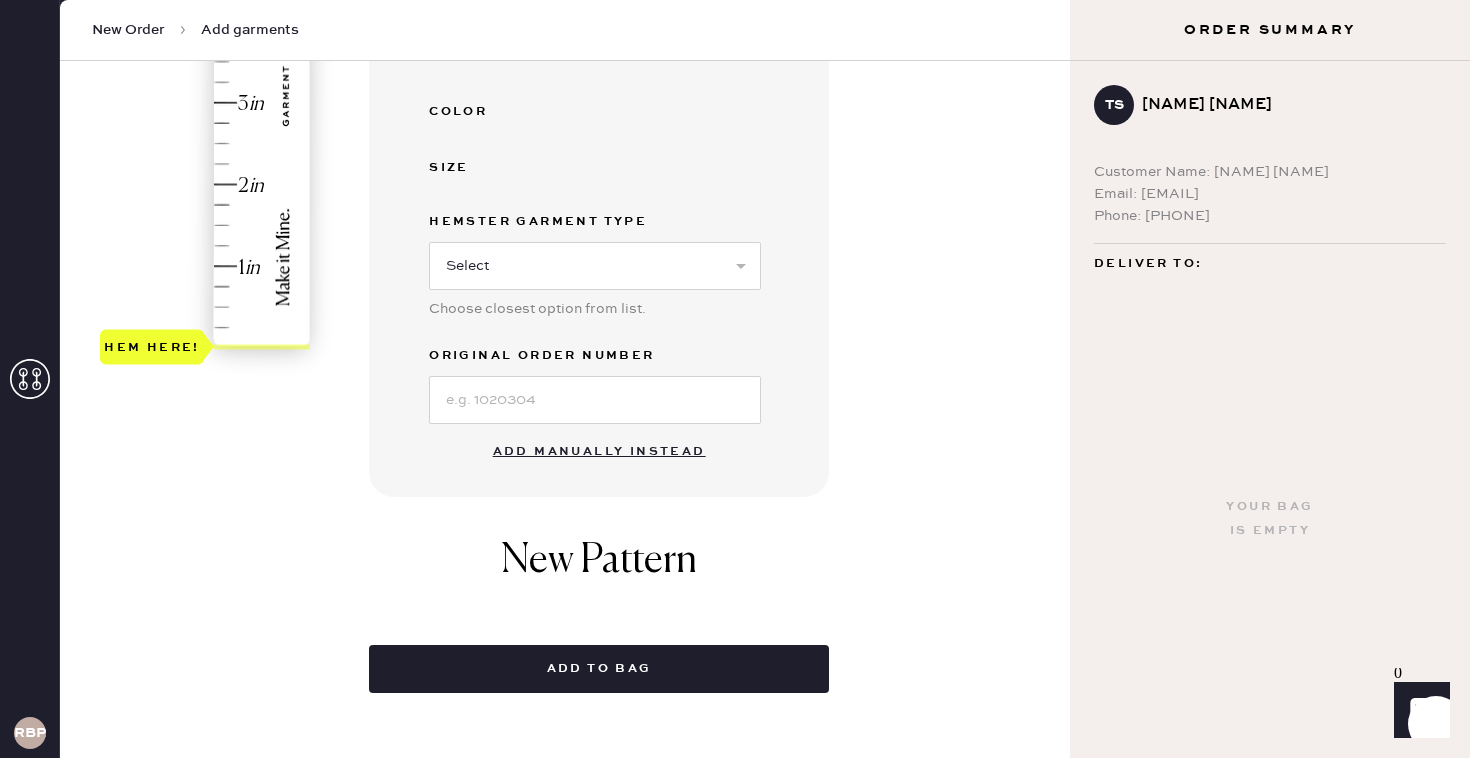 click on "Add manually instead" at bounding box center [599, 452] 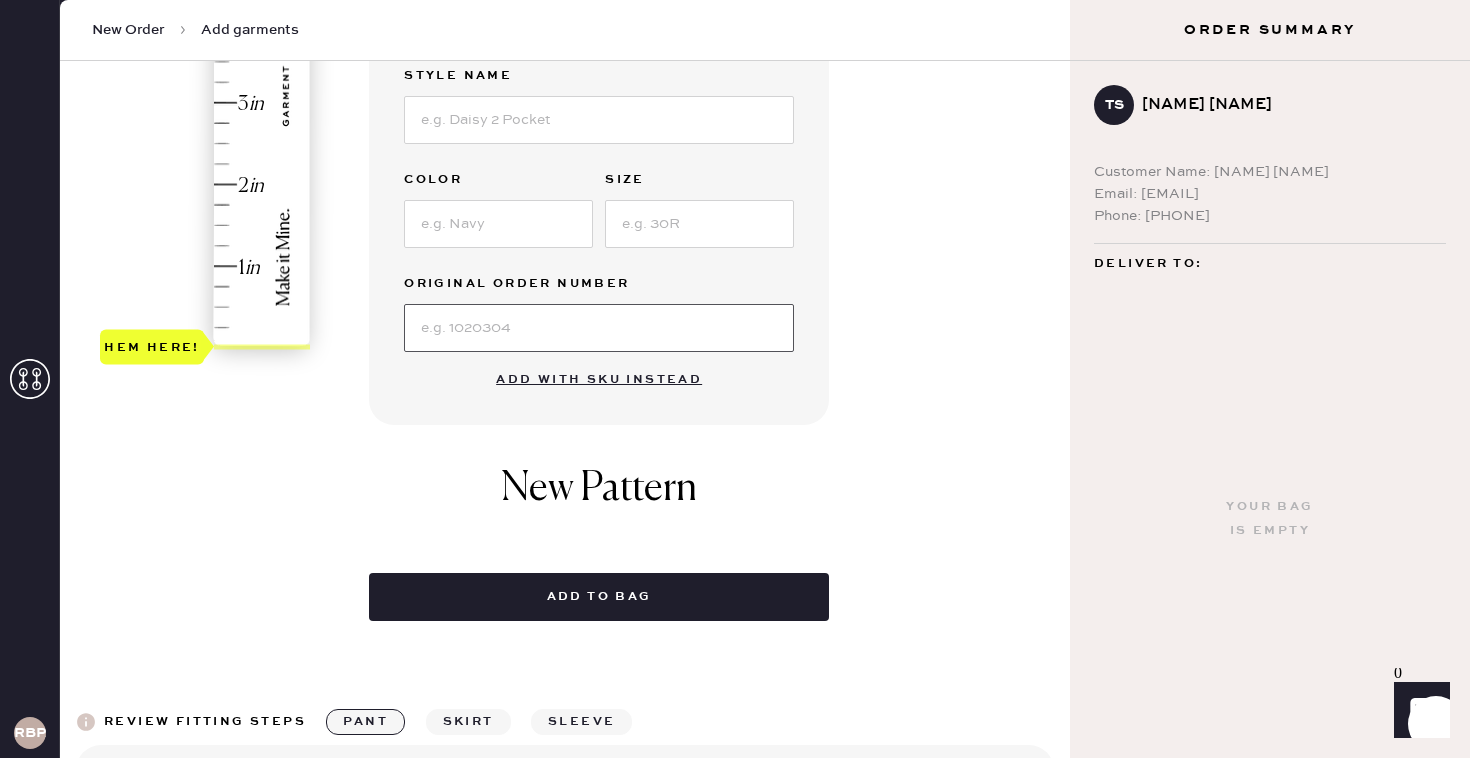 click at bounding box center (599, 328) 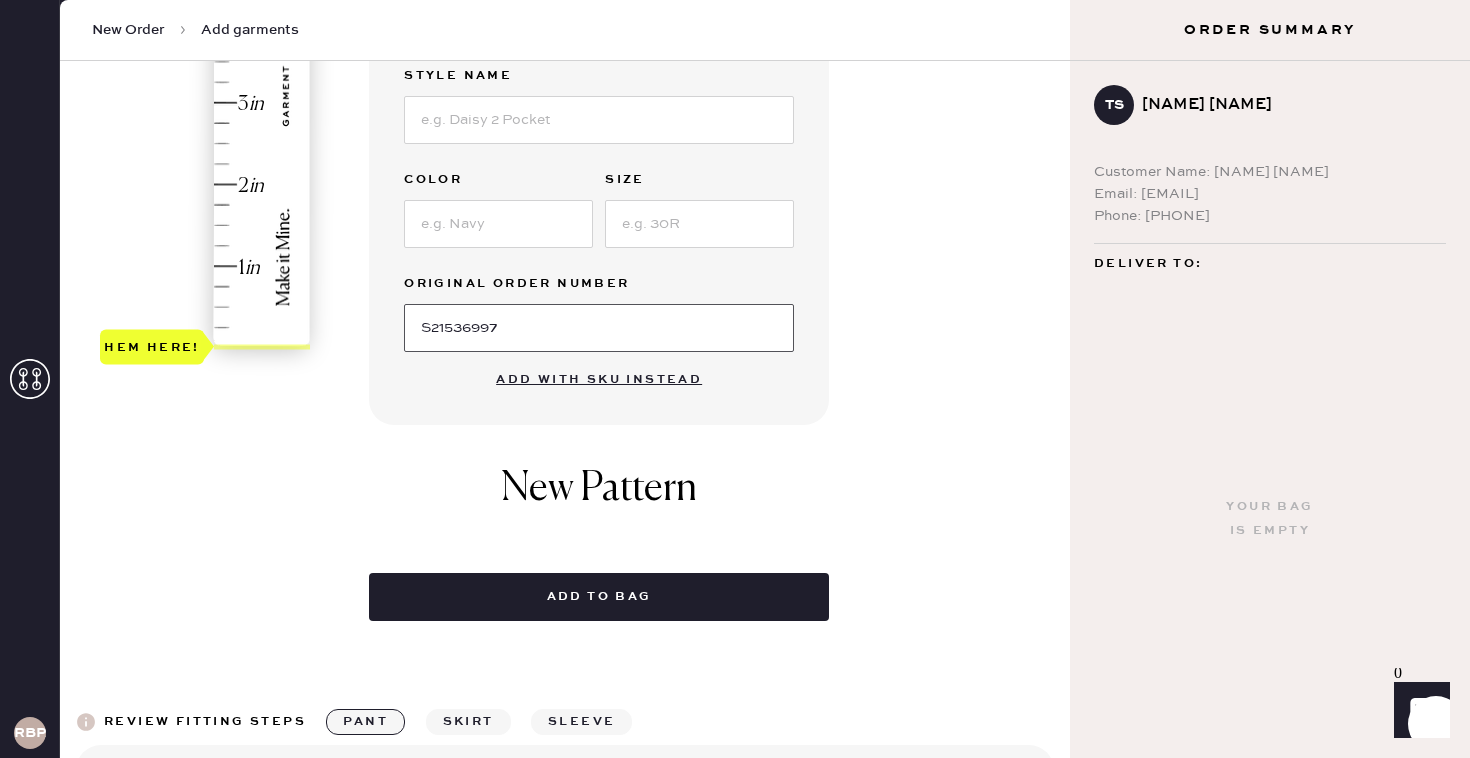 type on "S21536997" 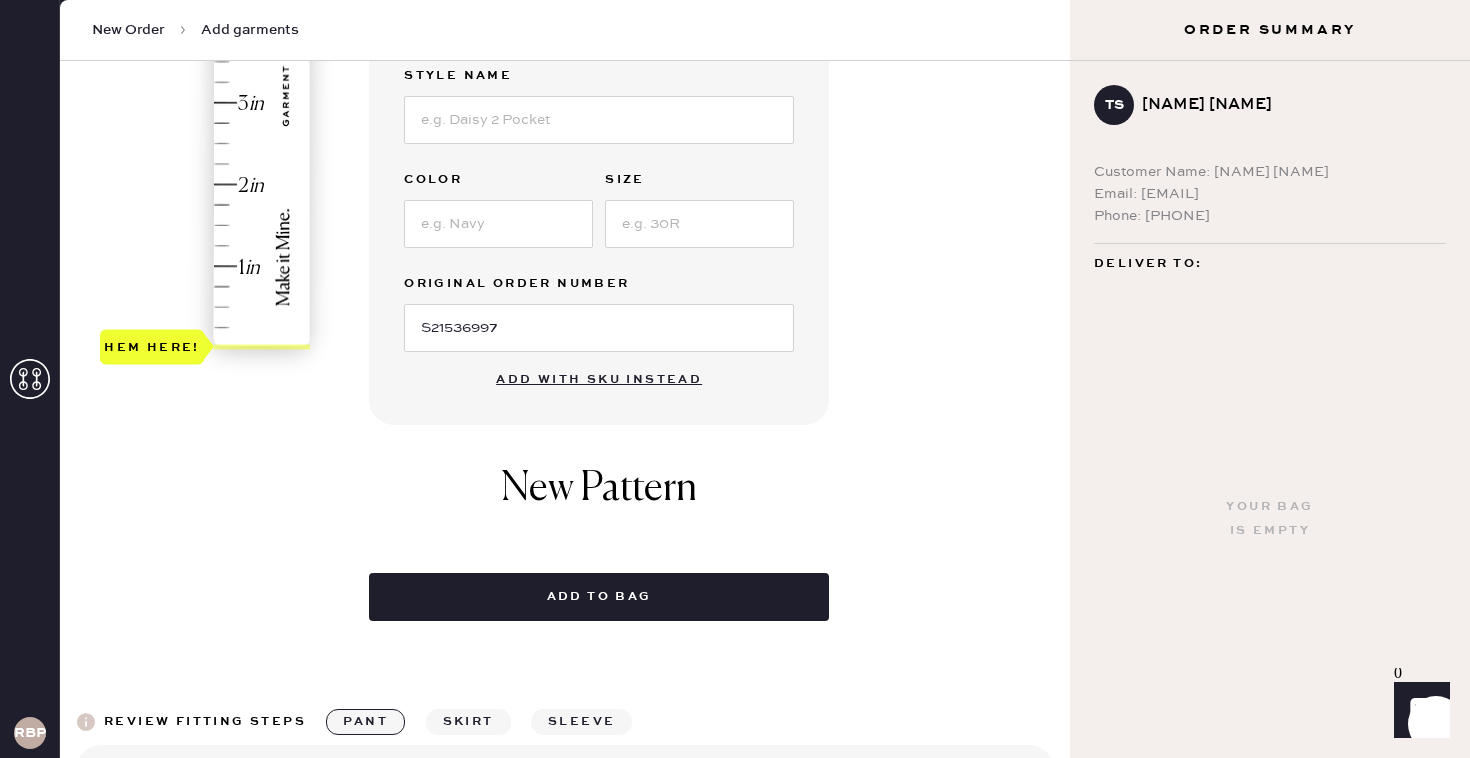 click on "Garment details Garment Type Select Basic Skirt Jeans Leggings Pants Shorts Basic Sleeved Dress Basic Sleeveless Dress Basic Strap Dress Strap Jumpsuit Outerwear Button Down Top Sleeved Top Sleeveless Top Silhouette (optional) Select Other Brand Reformation Style name Color Size Original Order Number S21536997 Add with SKU instead New Pattern Add to bag" at bounding box center (711, 150) 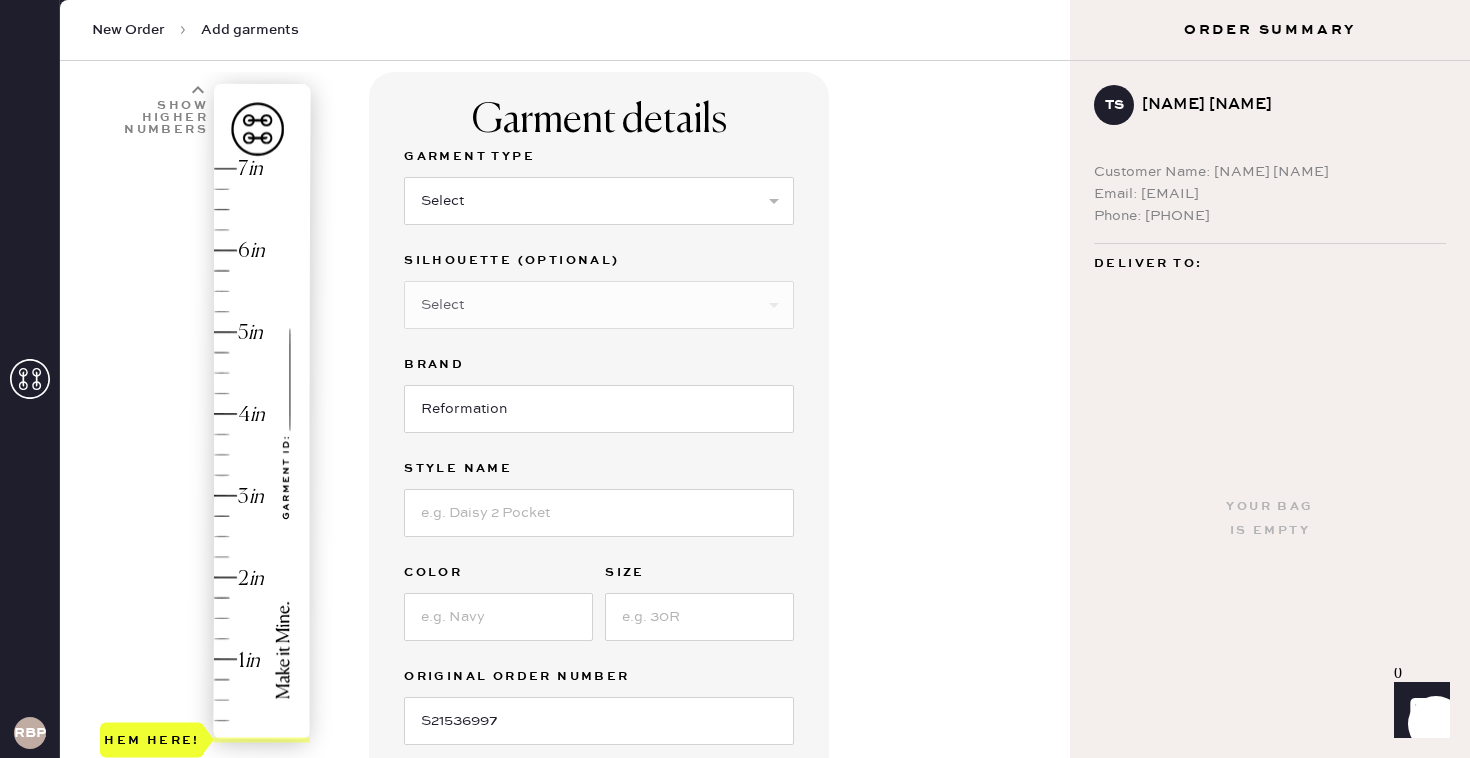 scroll, scrollTop: 120, scrollLeft: 0, axis: vertical 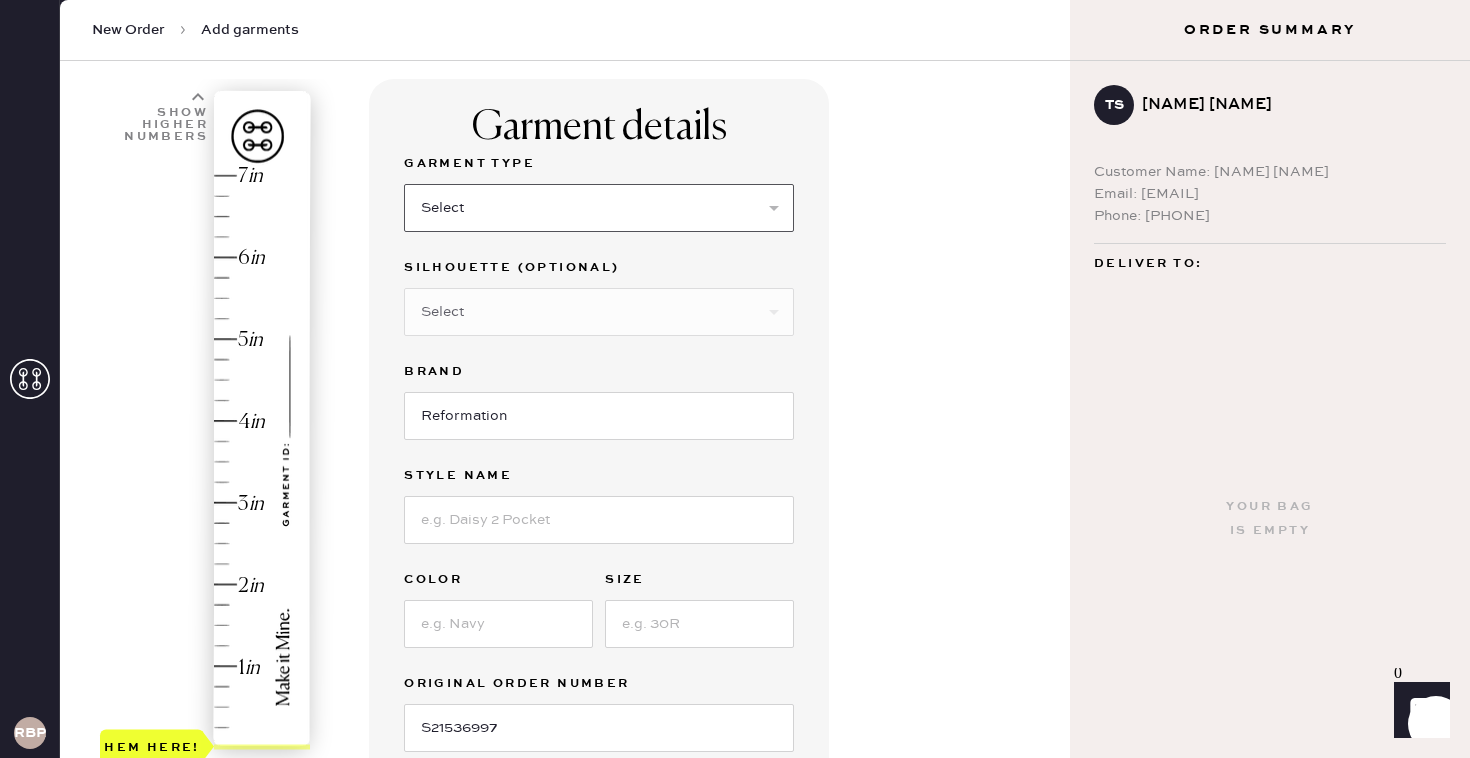 click on "Select Basic Skirt Jeans Leggings Pants Shorts Basic Sleeved Dress Basic Sleeveless Dress Basic Strap Dress Strap Jumpsuit Outerwear Button Down Top Sleeved Top Sleeveless Top" at bounding box center [599, 208] 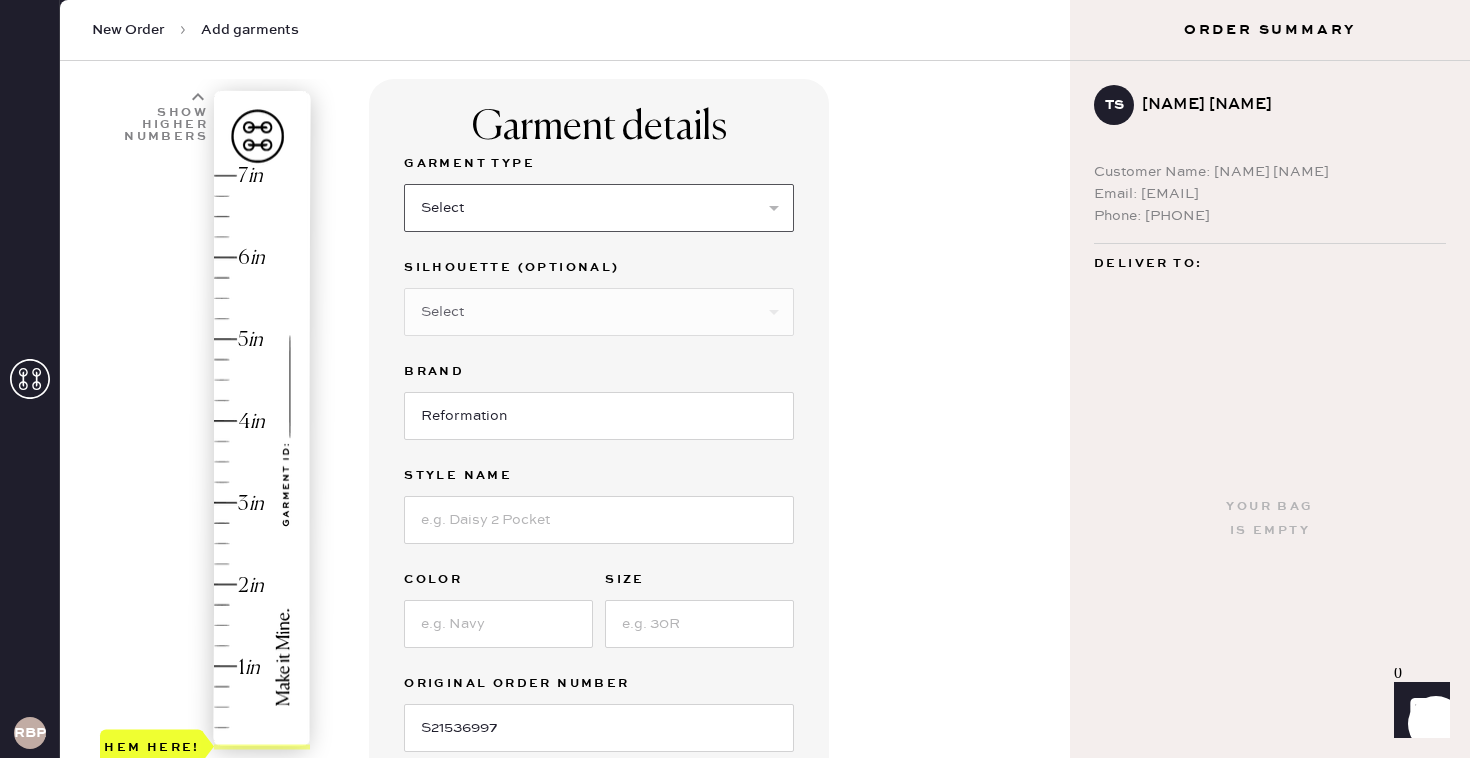 select on "6" 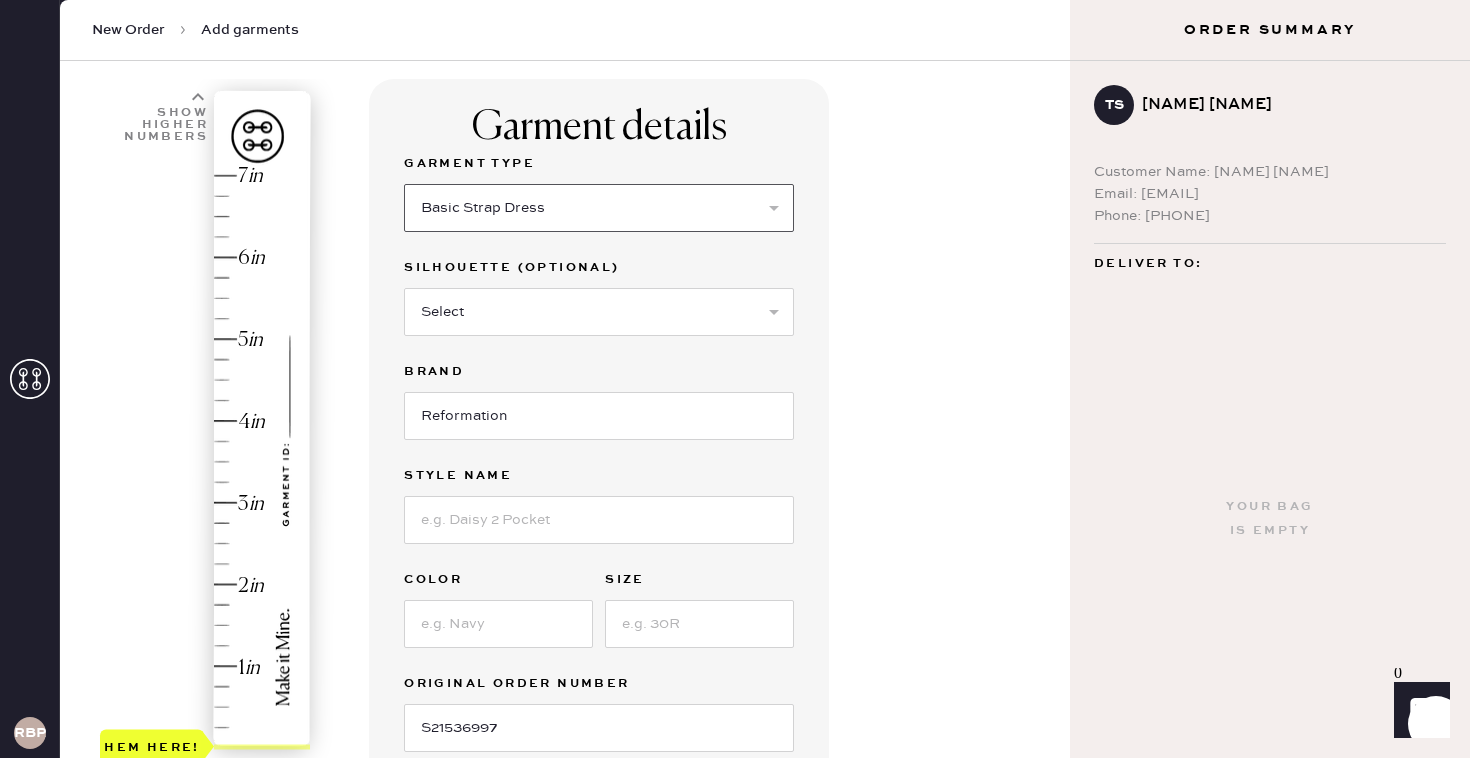 click on "Select Basic Skirt Jeans Leggings Pants Shorts Basic Sleeved Dress Basic Sleeveless Dress Basic Strap Dress Strap Jumpsuit Outerwear Button Down Top Sleeved Top Sleeveless Top" at bounding box center (599, 208) 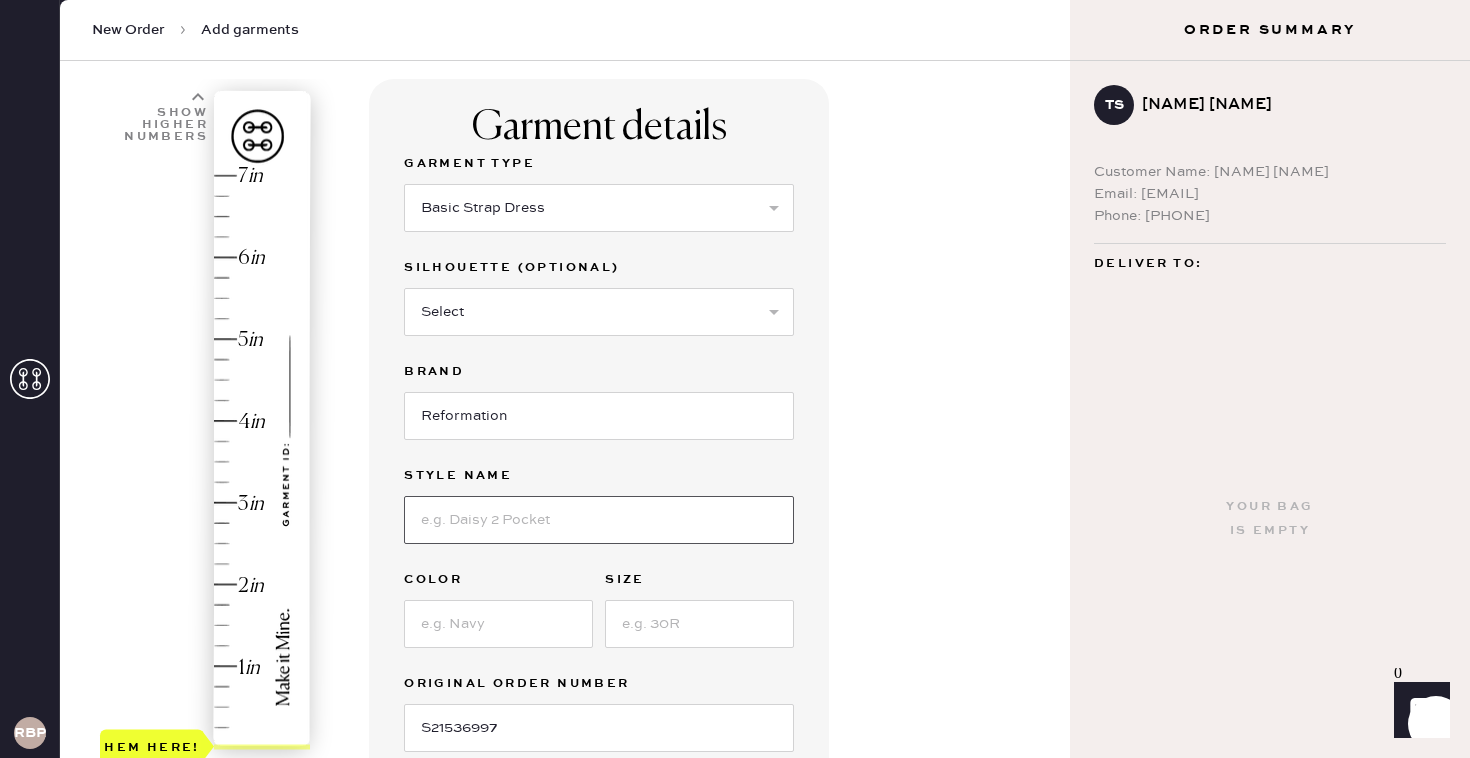 click at bounding box center [599, 520] 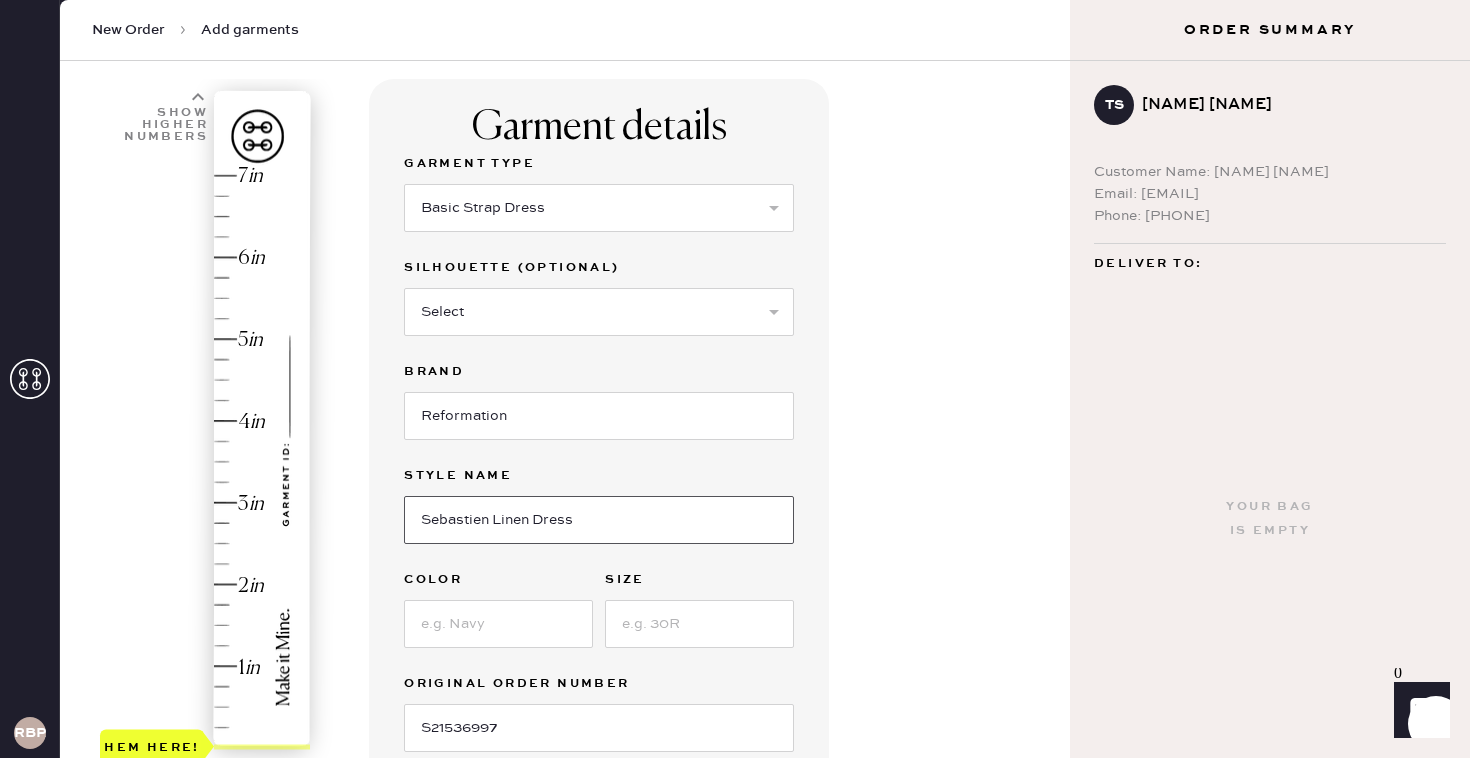 type on "Sebastien Linen Dress" 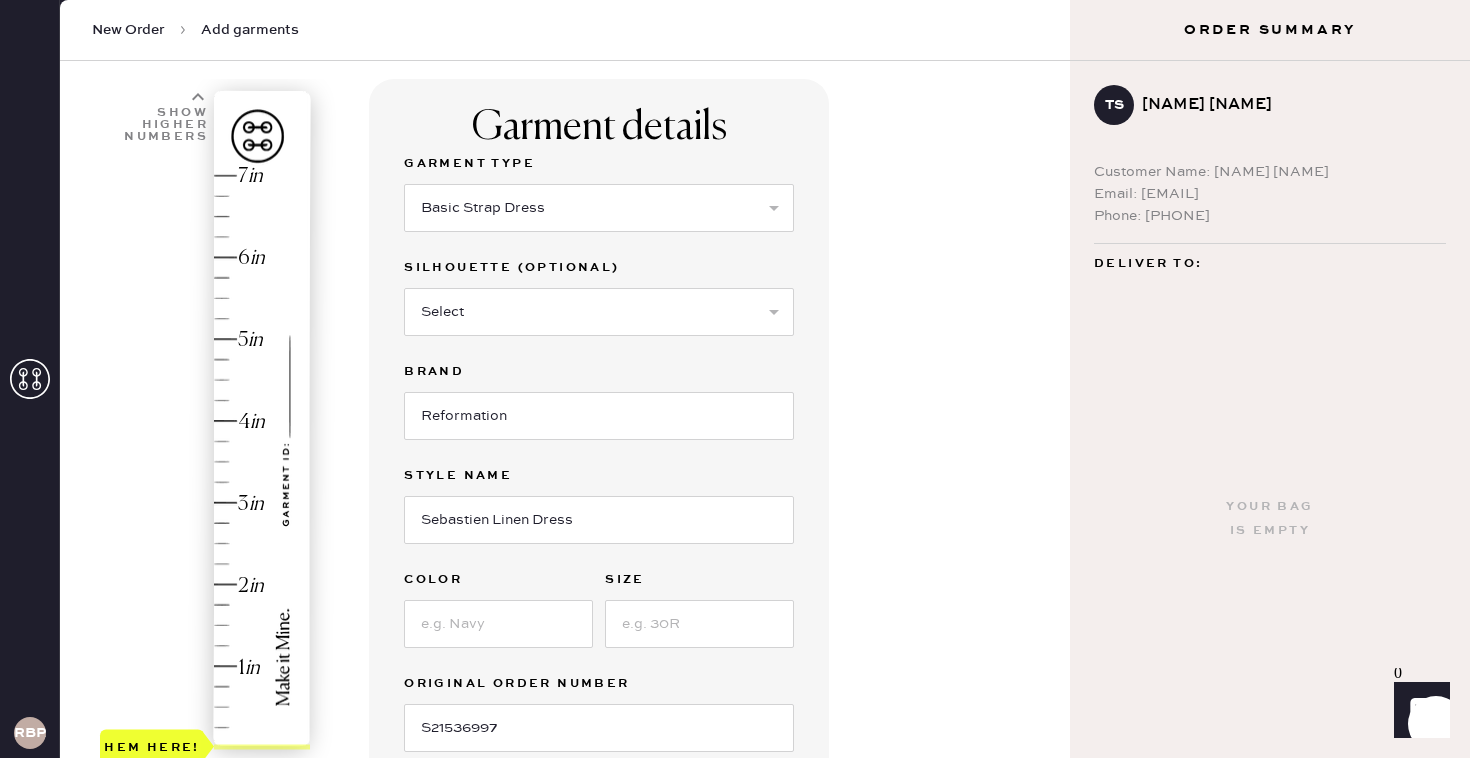 click on "Garment details Garment Type Select Basic Skirt Jeans Leggings Pants Shorts Basic Sleeved Dress Basic Sleeveless Dress Basic Strap Dress Strap Jumpsuit Outerwear Button Down Top Sleeved Top Sleeveless Top Silhouette (optional) Select Maxi Dress Midi Dress Mini Dress Other Brand Reformation Style name Sebastien Linen Dress Color cornflower Size 2 Original Order Number S21536997 Add with SKU instead New Pattern Pattern Name : reformation_basic_strap_dress 1 in 2 in 3 in 4 in Show higher numbers Show lower numbers Hem here! skirt hem (autofills) 2.5 Drag the yellow ‘HEM HERE’ marker to adjust. Not working?   Add manually.  Strap Adjustment Add to bag Add repair" at bounding box center [711, 675] 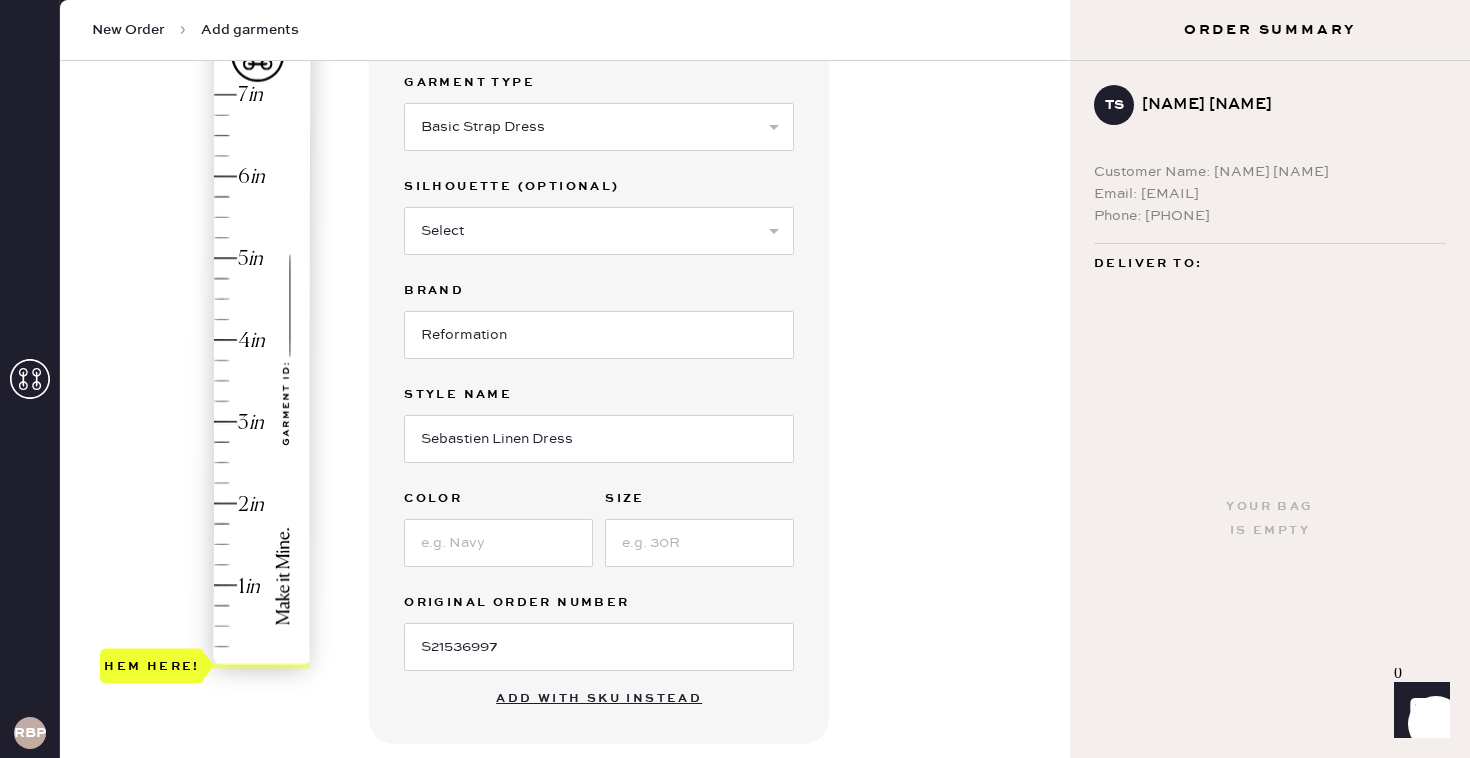 scroll, scrollTop: 240, scrollLeft: 0, axis: vertical 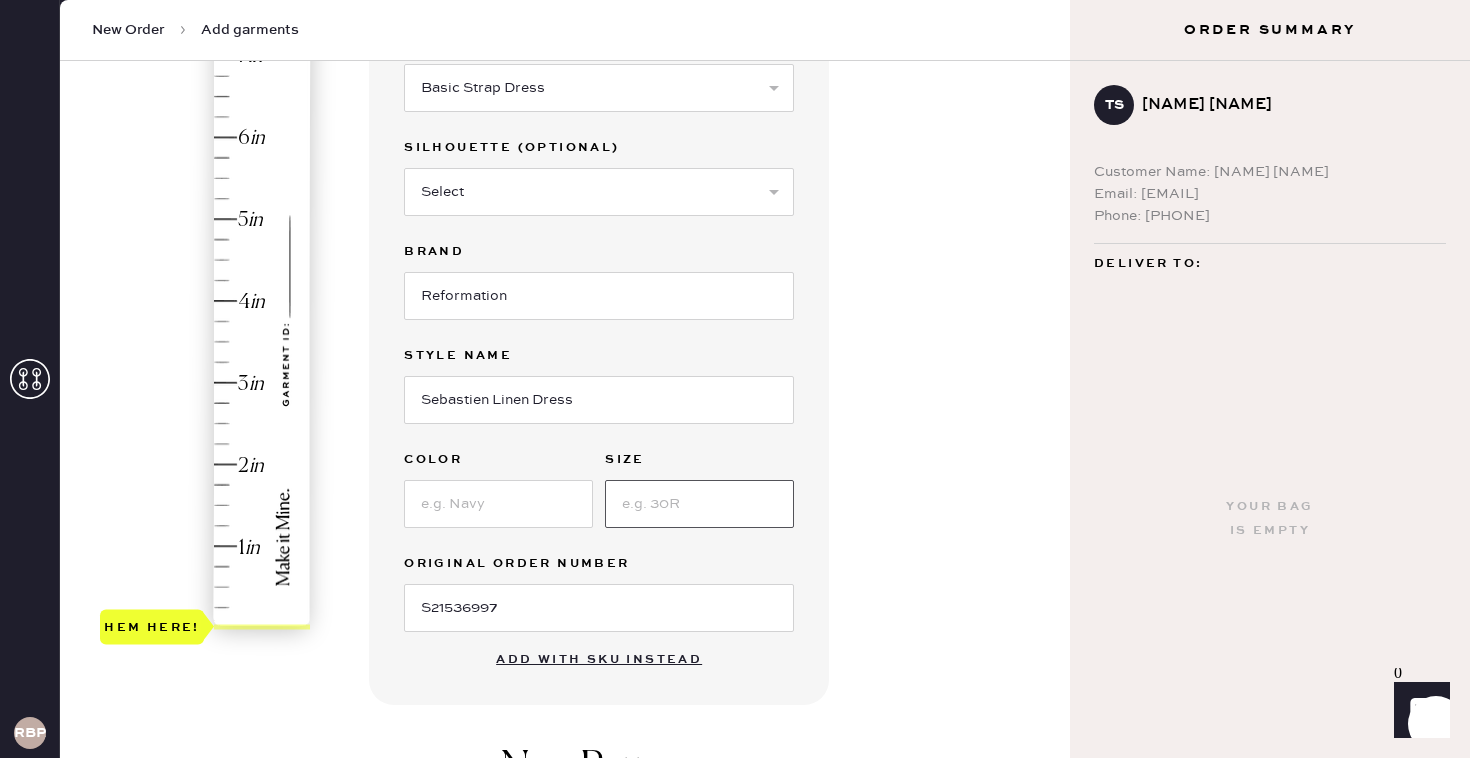 click at bounding box center (699, 504) 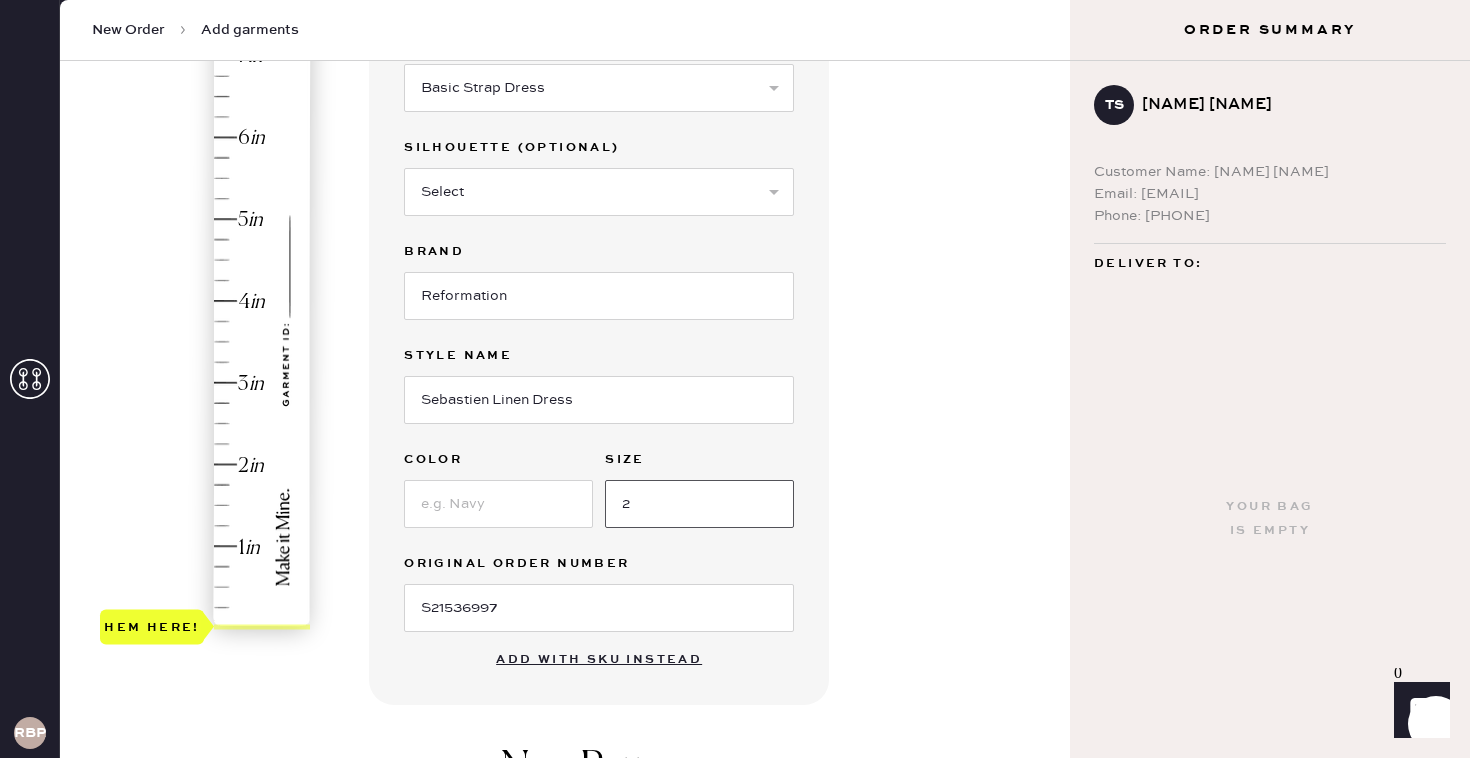 type on "2" 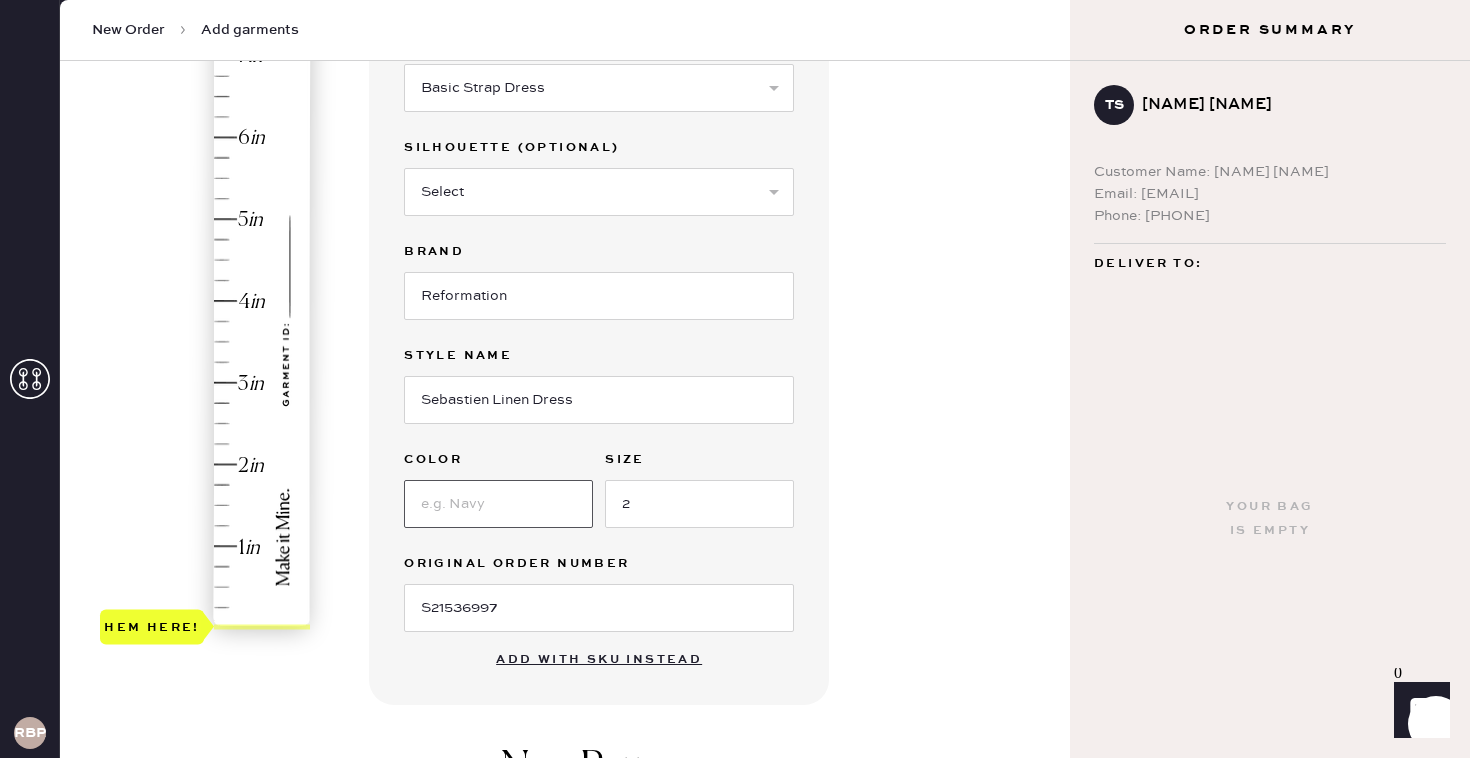 click at bounding box center (498, 504) 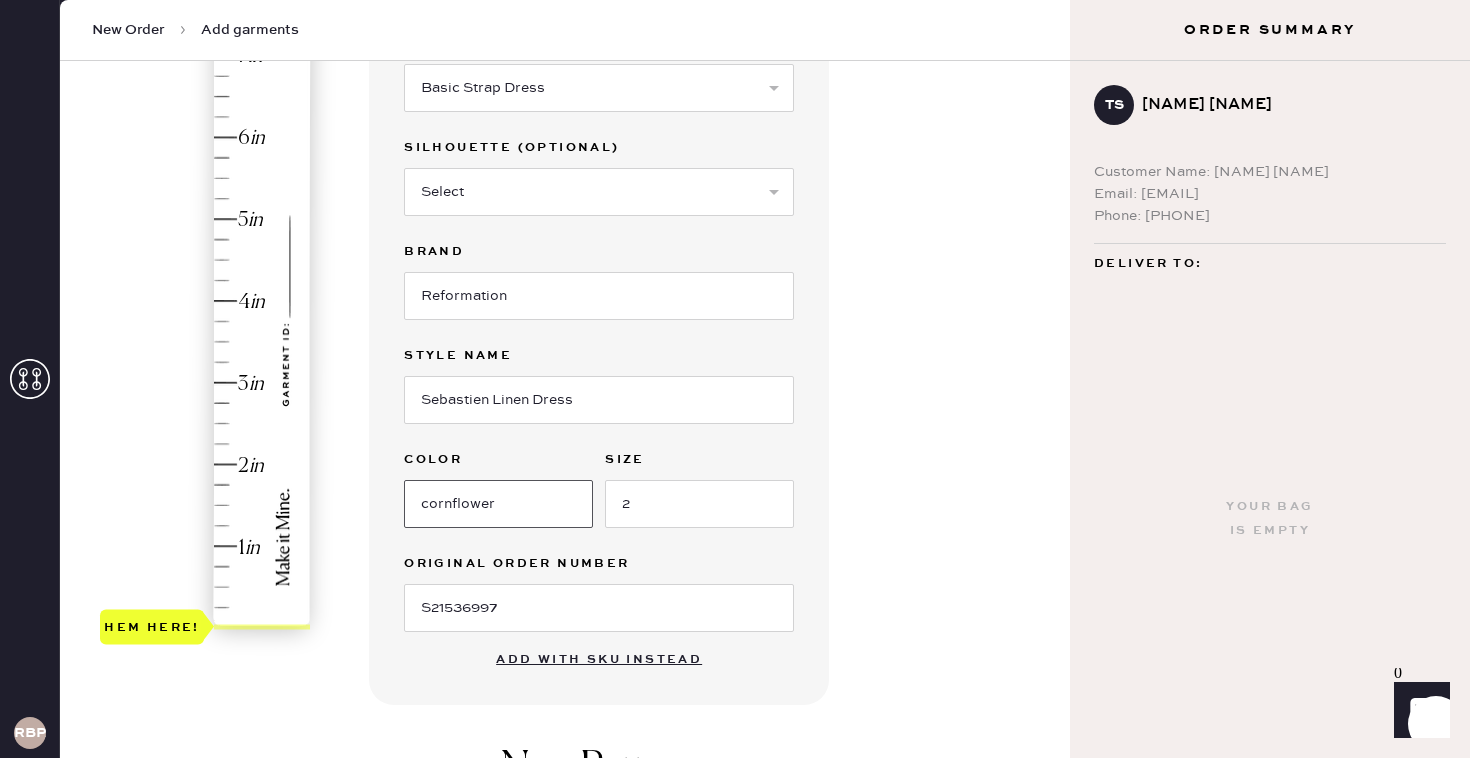 type on "cornflower" 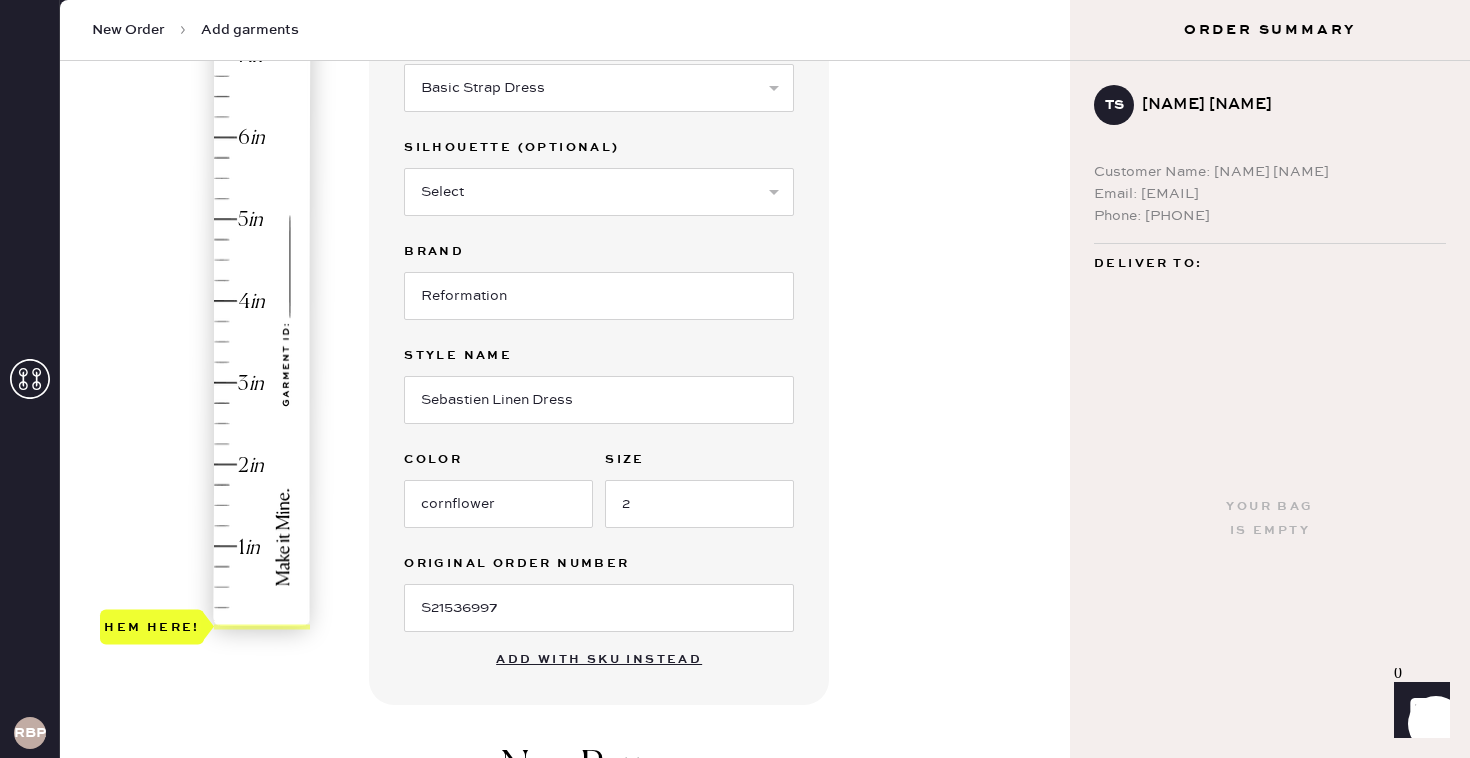 type on "2.5" 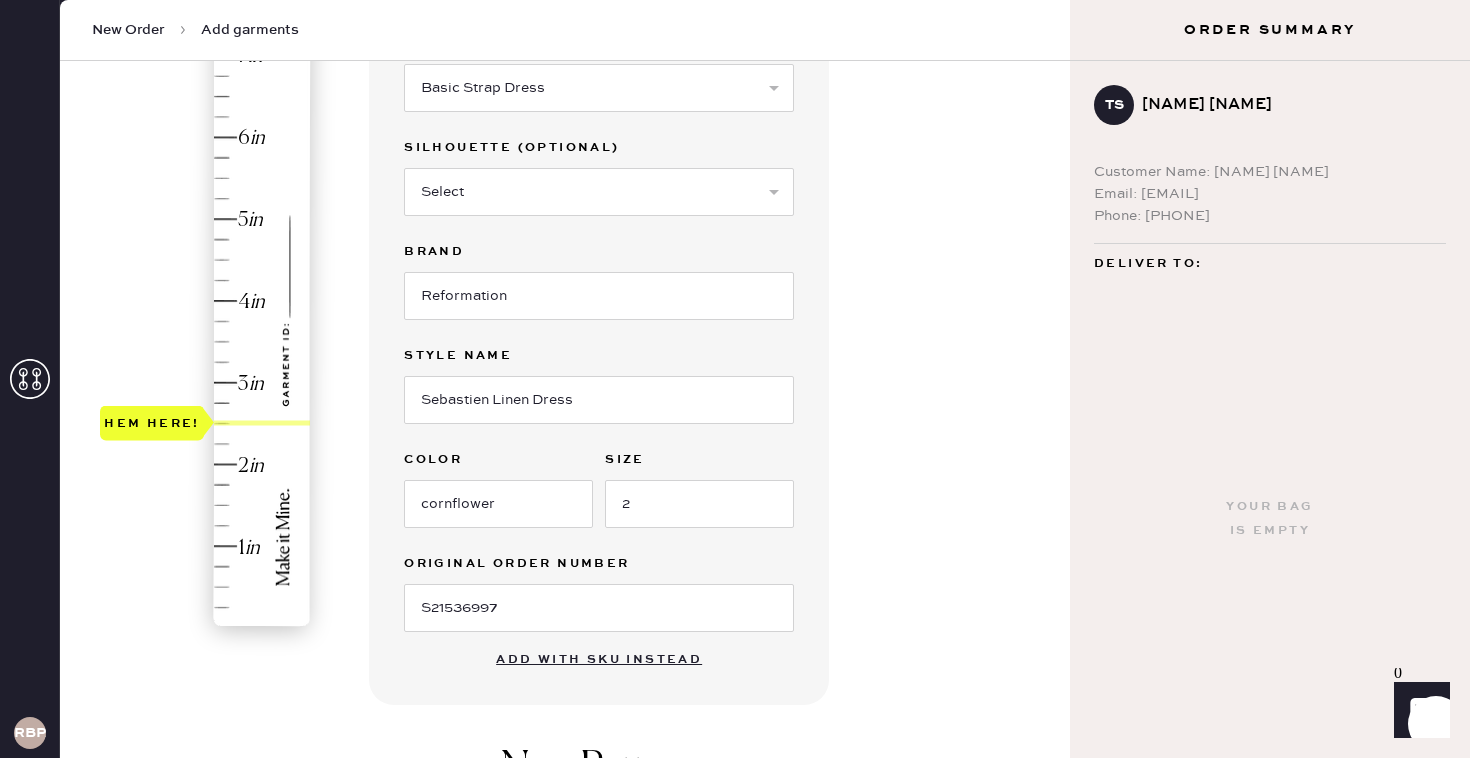 click on "Hem here!" at bounding box center (206, 342) 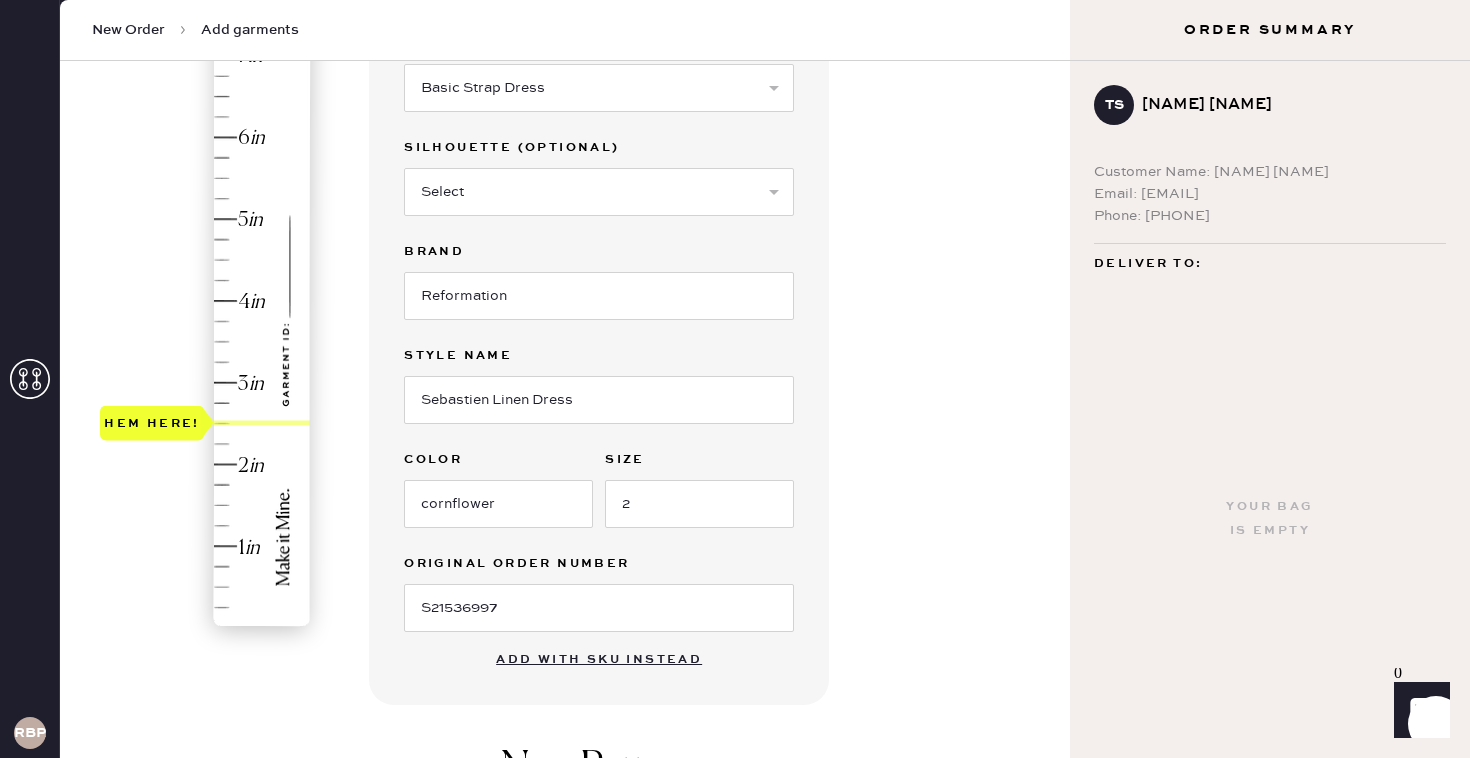click on "Garment details Garment Type Select Basic Skirt Jeans Leggings Pants Shorts Basic Sleeved Dress Basic Sleeveless Dress Basic Strap Dress Strap Jumpsuit Outerwear Button Down Top Sleeved Top Sleeveless Top Silhouette (optional) Select Maxi Dress Midi Dress Mini Dress Other Brand Reformation Style name Sebastien Linen Dress Color cornflower Size 2 Original Order Number S21536997 Add with SKU instead New Pattern Pattern Name : reformation_basic_strap_dress 1 in 2 in 3 in 4 in Show higher numbers Show lower numbers Hem here! skirt hem (autofills) 2.5 Drag the yellow ‘HEM HERE’ marker to adjust. Not working?   Add manually.  Strap Adjustment Add to bag Add repair" at bounding box center [711, 555] 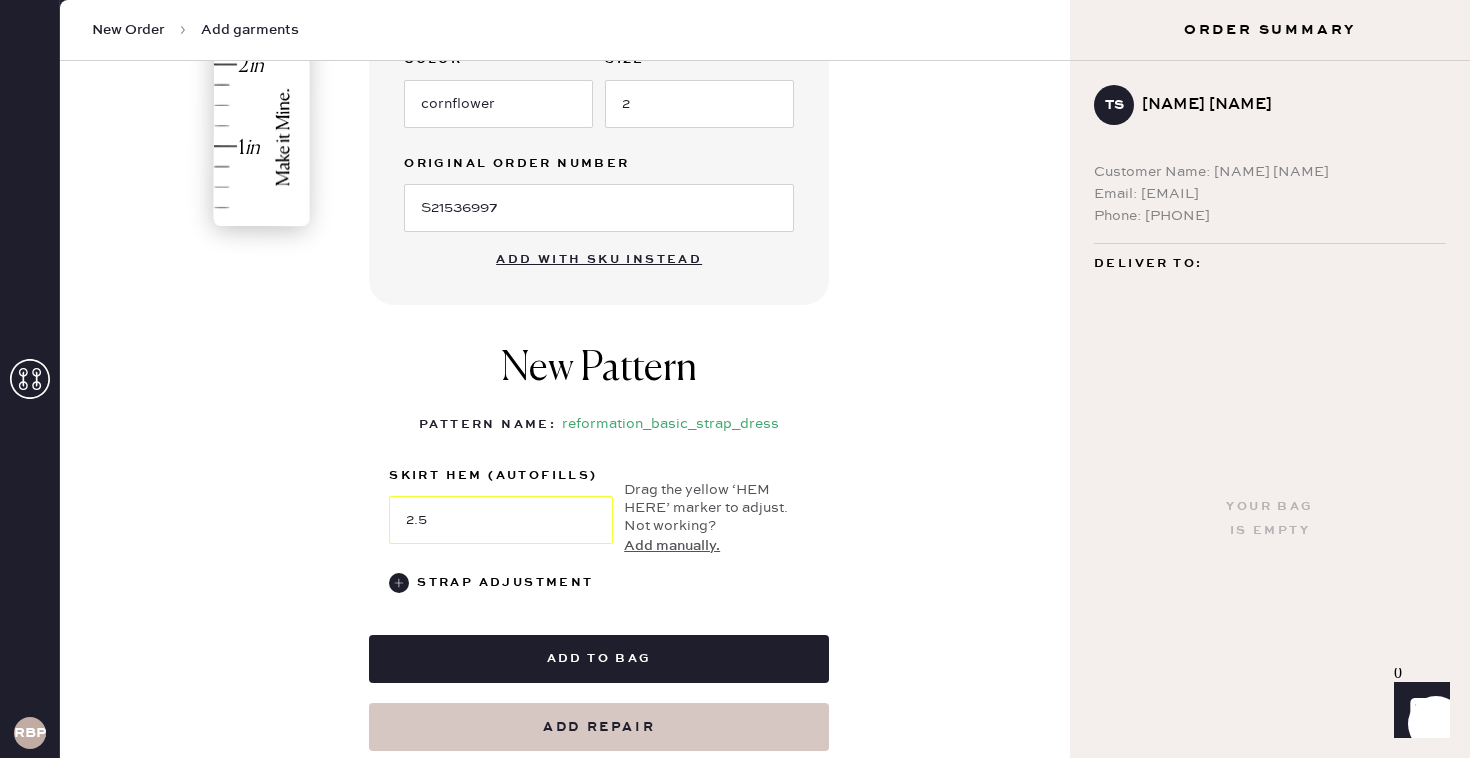 scroll, scrollTop: 680, scrollLeft: 0, axis: vertical 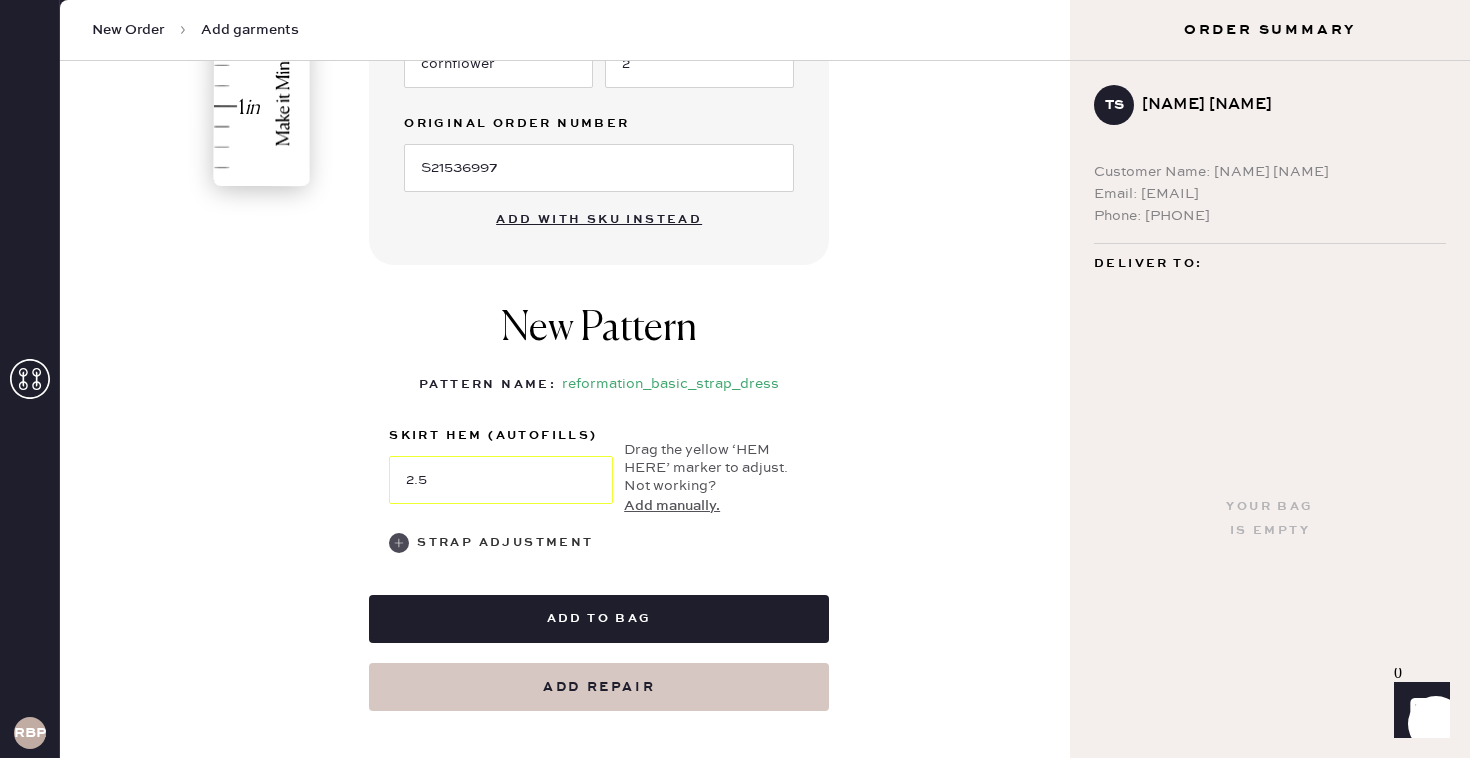 click 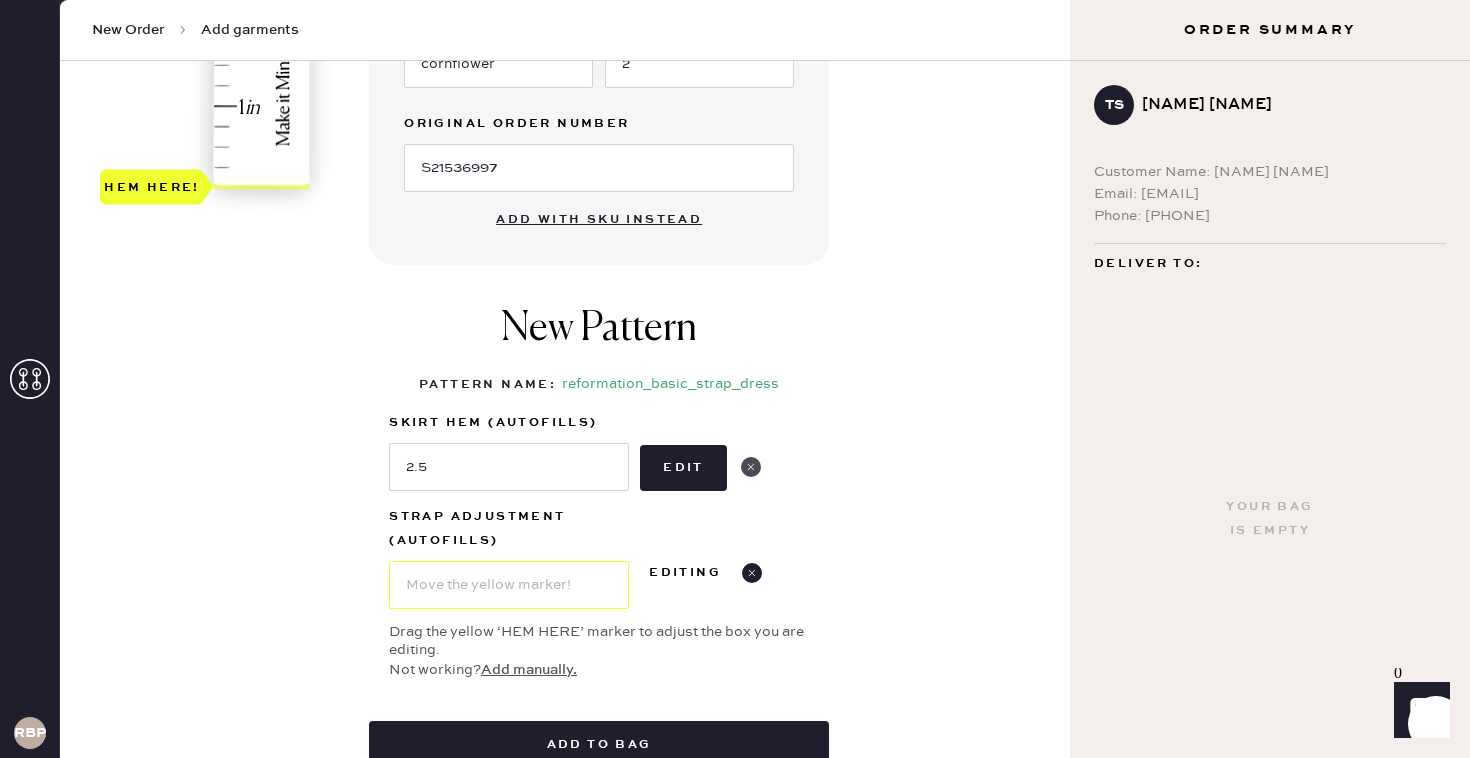 click 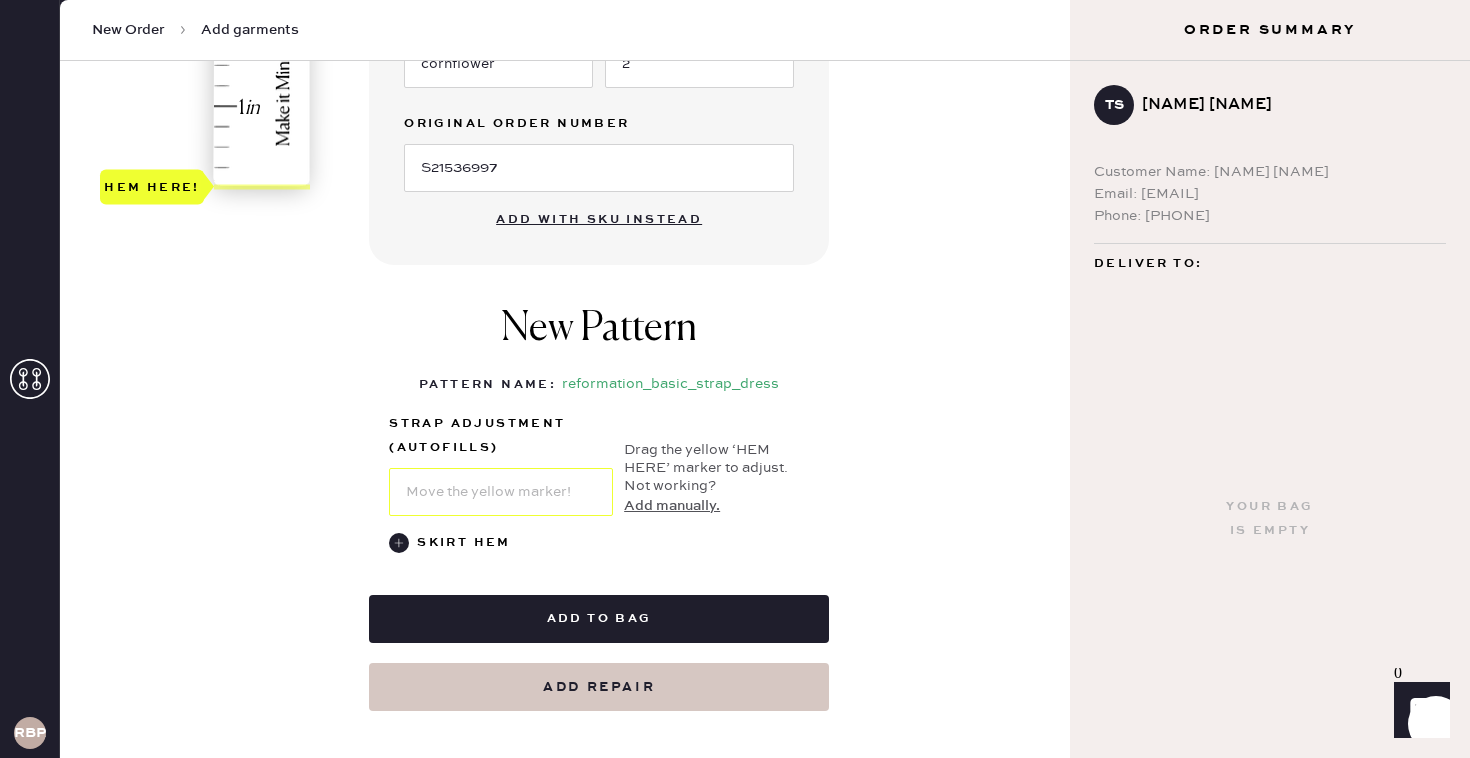 click on "Garment details Garment Type Select Basic Skirt Jeans Leggings Pants Shorts Basic Sleeved Dress Basic Sleeveless Dress Basic Strap Dress Strap Jumpsuit Outerwear Button Down Top Sleeved Top Sleeveless Top Silhouette (optional) Select Maxi Dress Midi Dress Mini Dress Other Brand Reformation Style name Sebastien Linen Dress Color cornflower Size 2 Original Order Number S21536997 Add with SKU instead New Pattern Pattern Name : reformation_basic_strap_dress 1 in 2 in 3 in 4 in Show higher numbers Show lower numbers Hem here! Strap Adjustment (autofills) Drag the yellow ‘HEM HERE’ marker to adjust. Not working?   Add manually.  skirt hem Add to bag Add repair" at bounding box center (711, 115) 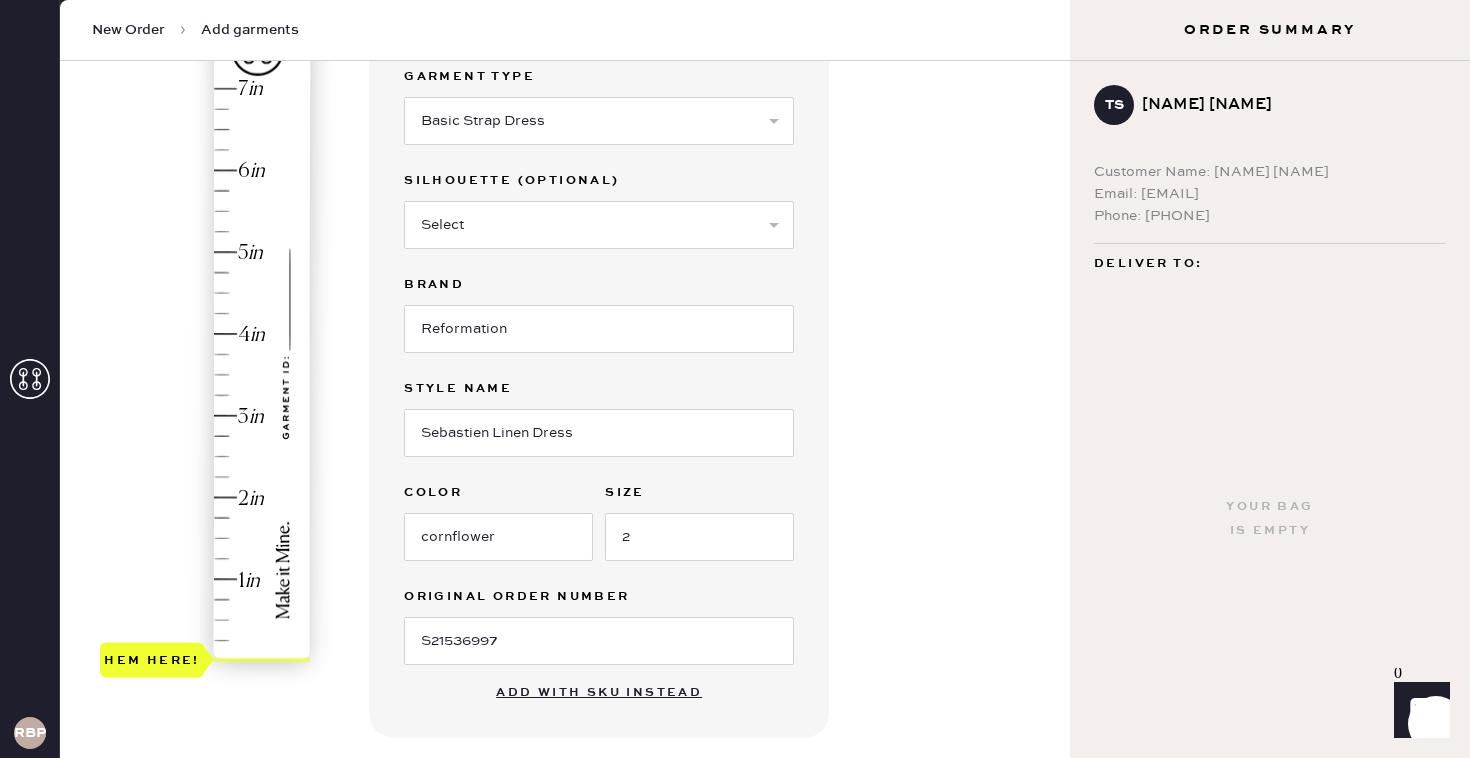 scroll, scrollTop: 200, scrollLeft: 0, axis: vertical 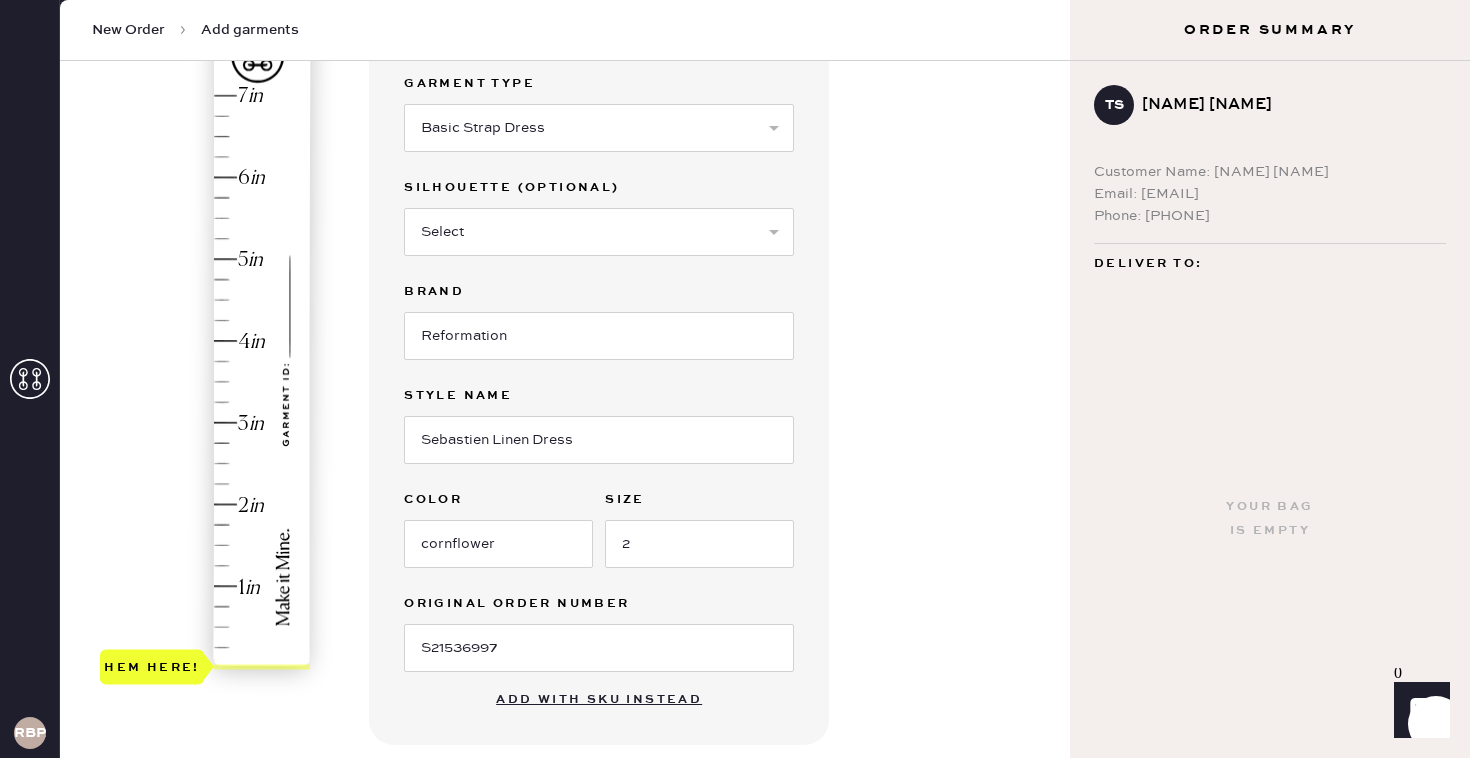 type on "2.5" 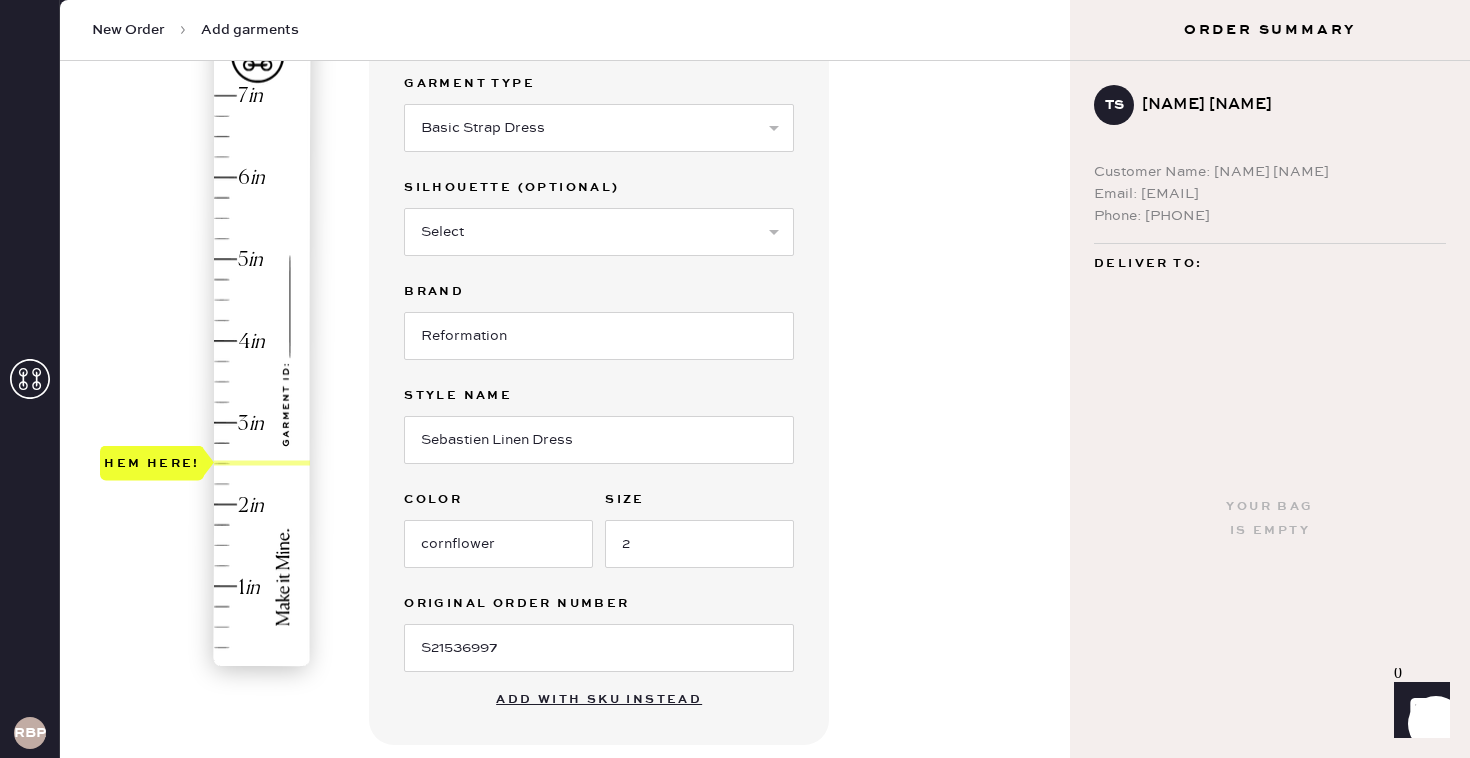 click on "Garment details Garment Type Select Basic Skirt Jeans Leggings Pants Shorts Basic Sleeved Dress Basic Sleeveless Dress Basic Strap Dress Strap Jumpsuit Outerwear Button Down Top Sleeved Top Sleeveless Top Silhouette (optional) Select Maxi Dress Midi Dress Mini Dress Other Brand Reformation Style name Sebastien Linen Dress Color Size Original Order Number S21536997 Add with SKU instead New Pattern Pattern Name : reformation_basic_strap_dress 1 in 2 in 3 in 4 in Show higher numbers Show lower numbers Hem here! skirt hem (autofills) Drag the yellow ‘HEM HERE’ marker to adjust. Not working?   Add manually.  Strap Adjustment Add to bag Add repair" at bounding box center [711, 595] 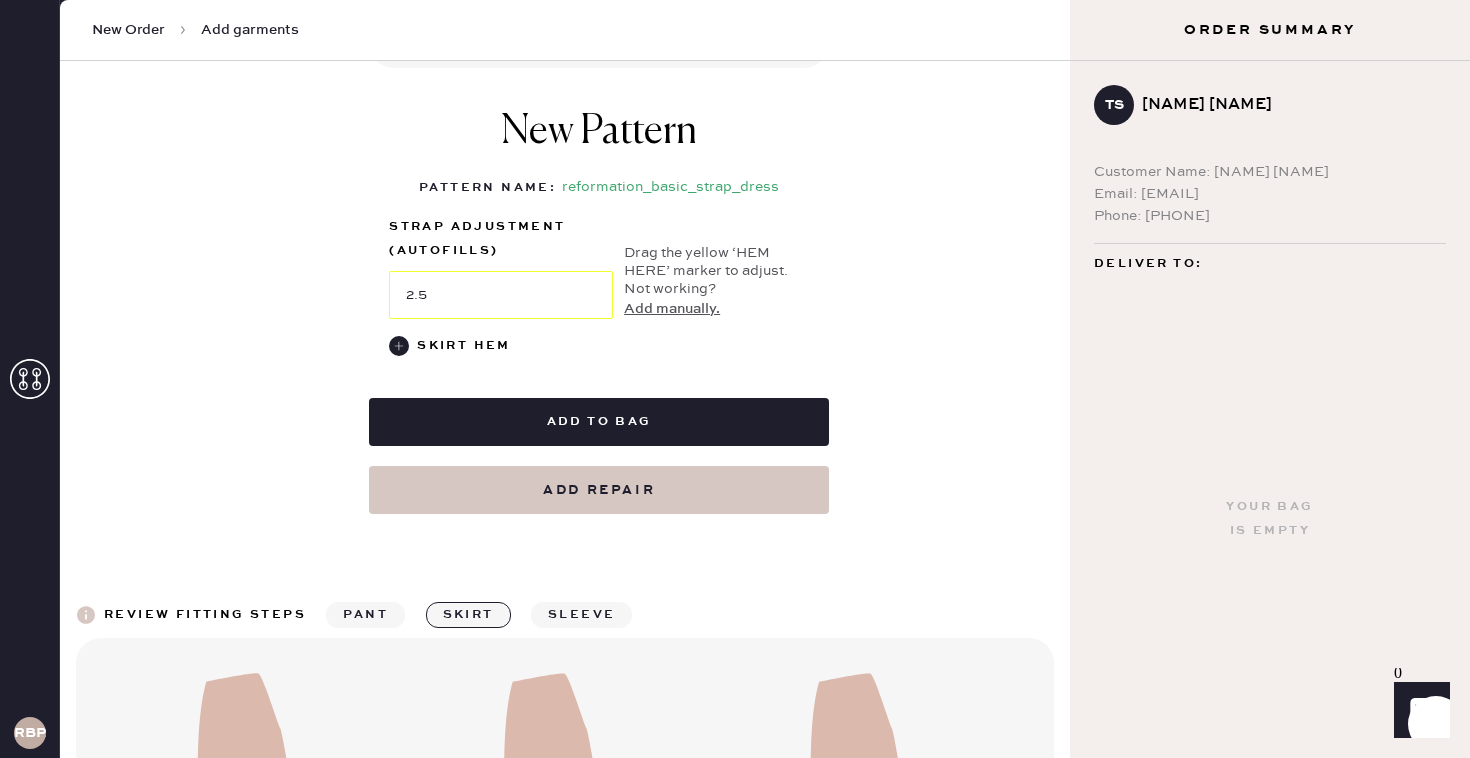 scroll, scrollTop: 880, scrollLeft: 0, axis: vertical 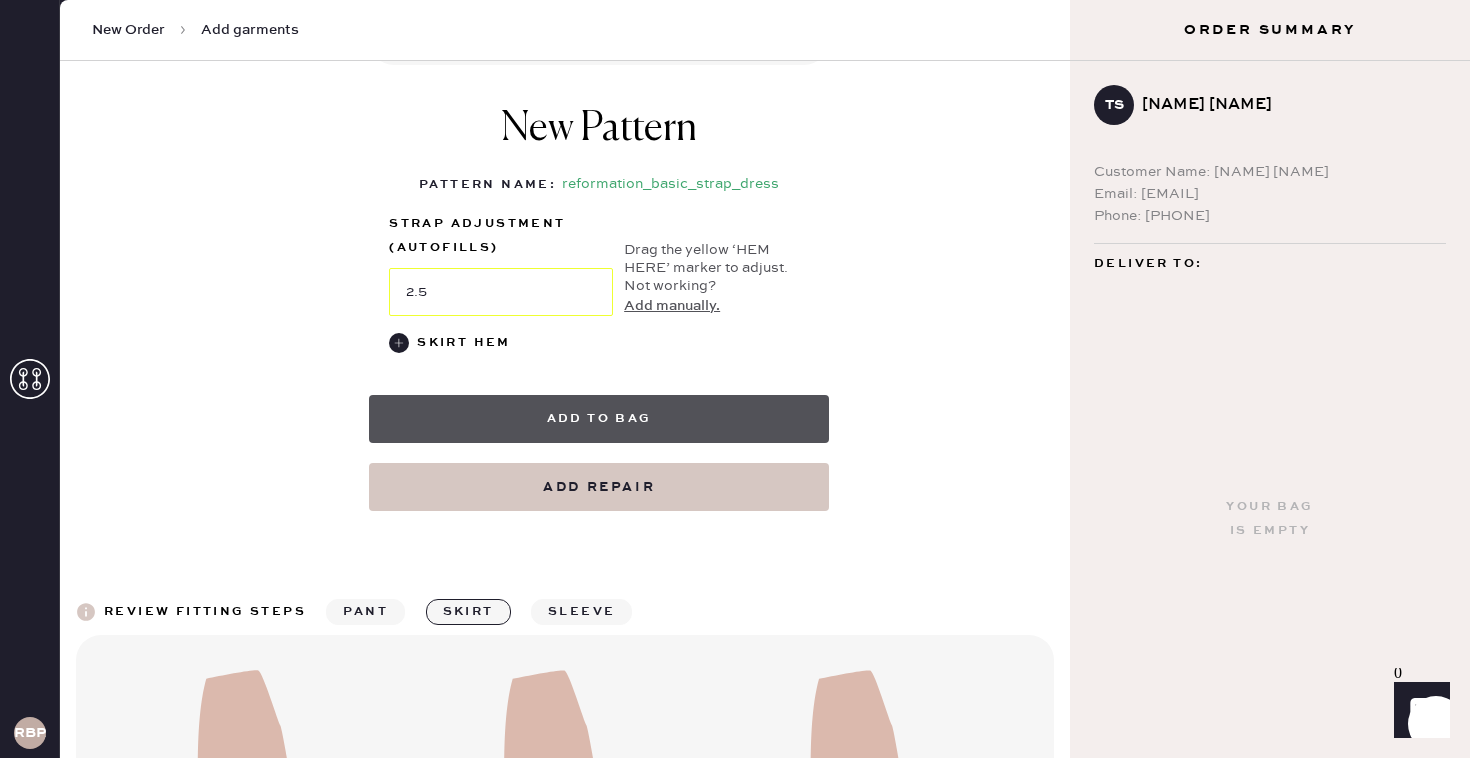 click on "Add to bag" at bounding box center [599, 419] 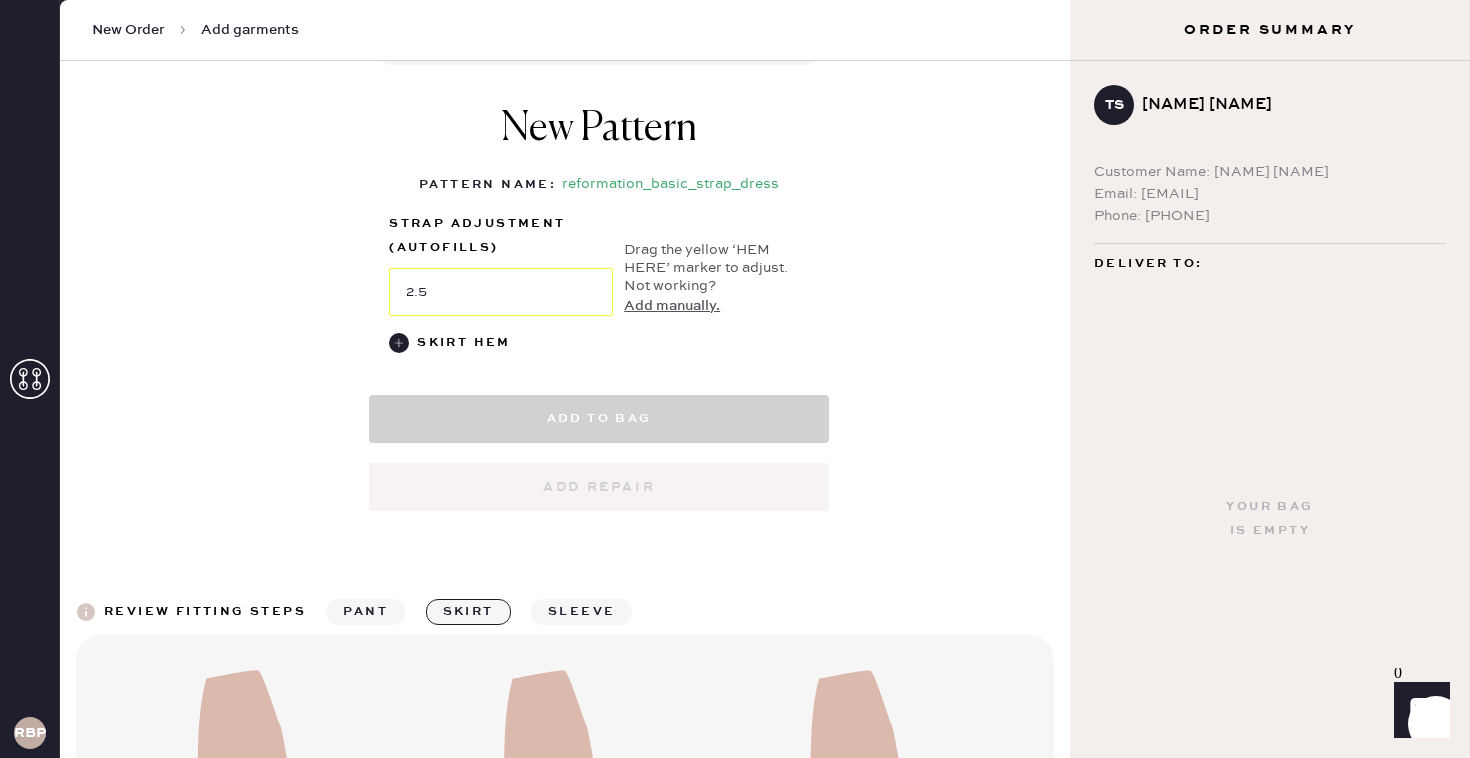 select on "6" 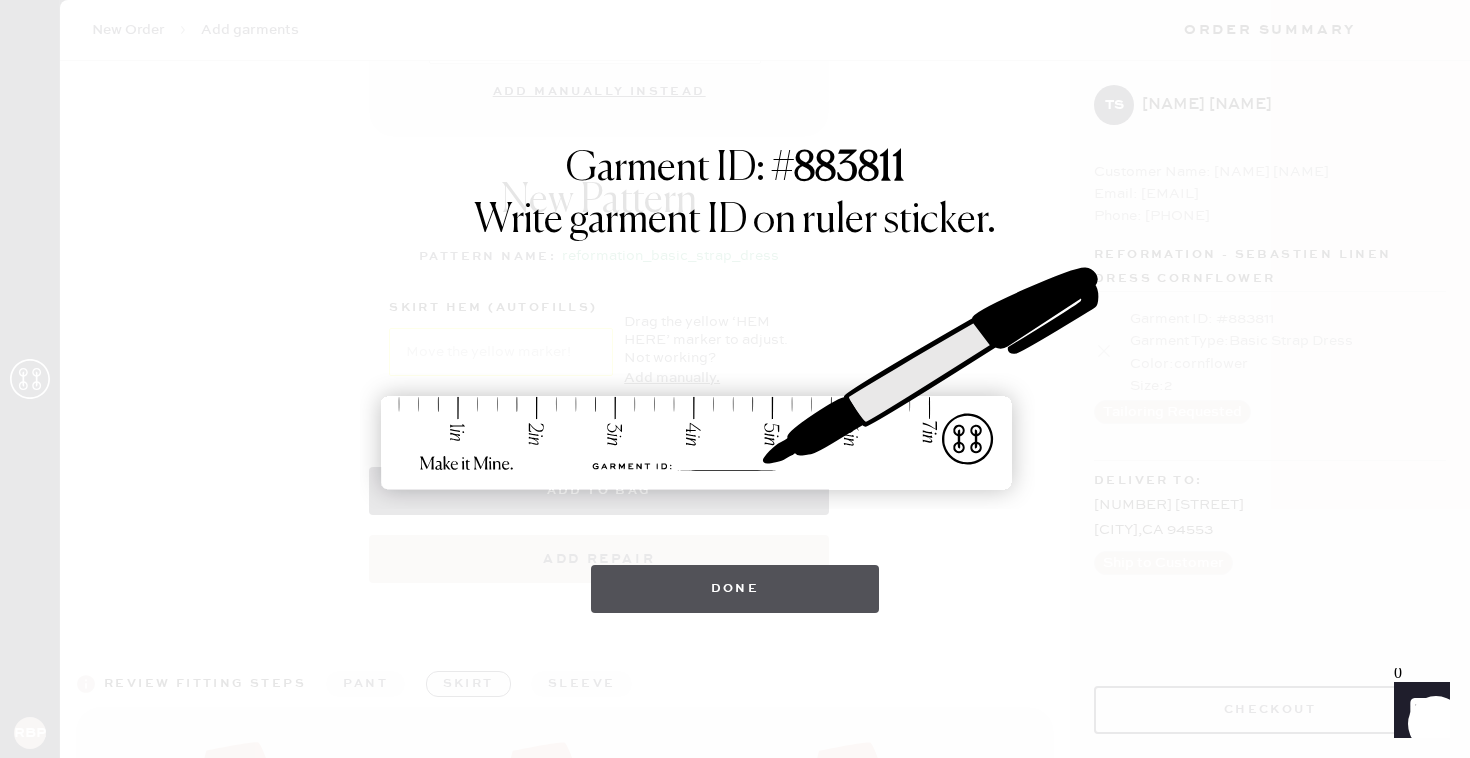 click on "Done" at bounding box center (735, 589) 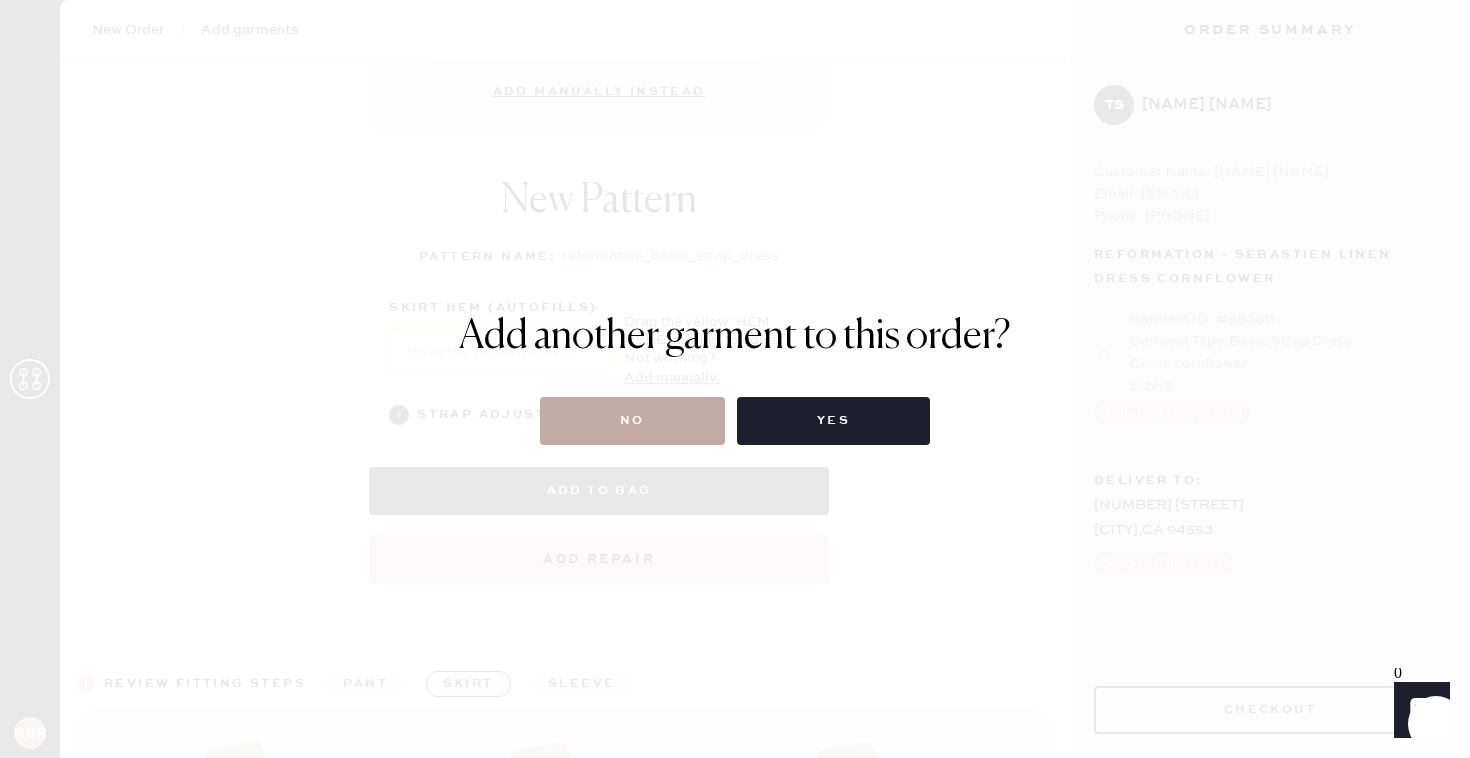 click on "No" at bounding box center [632, 421] 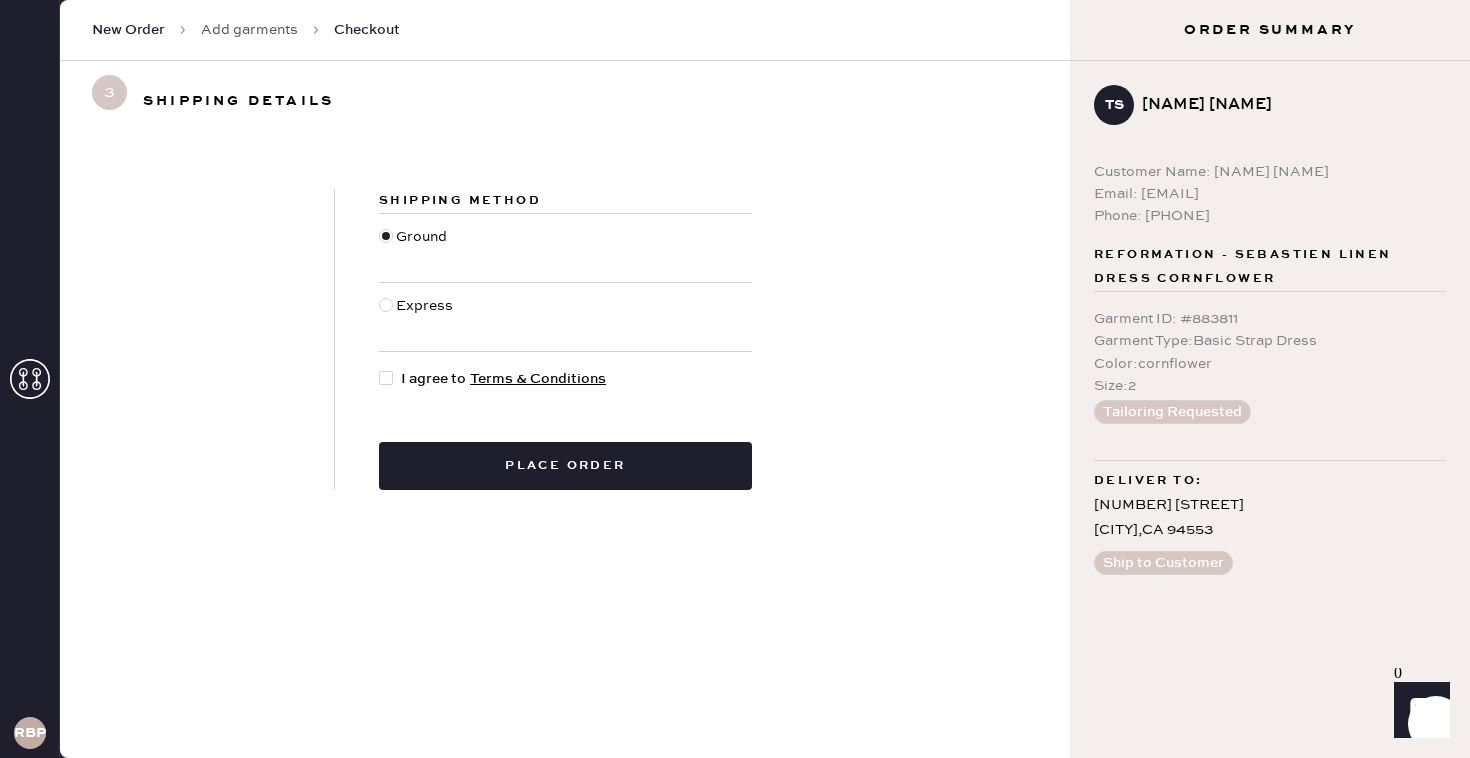 click at bounding box center (386, 378) 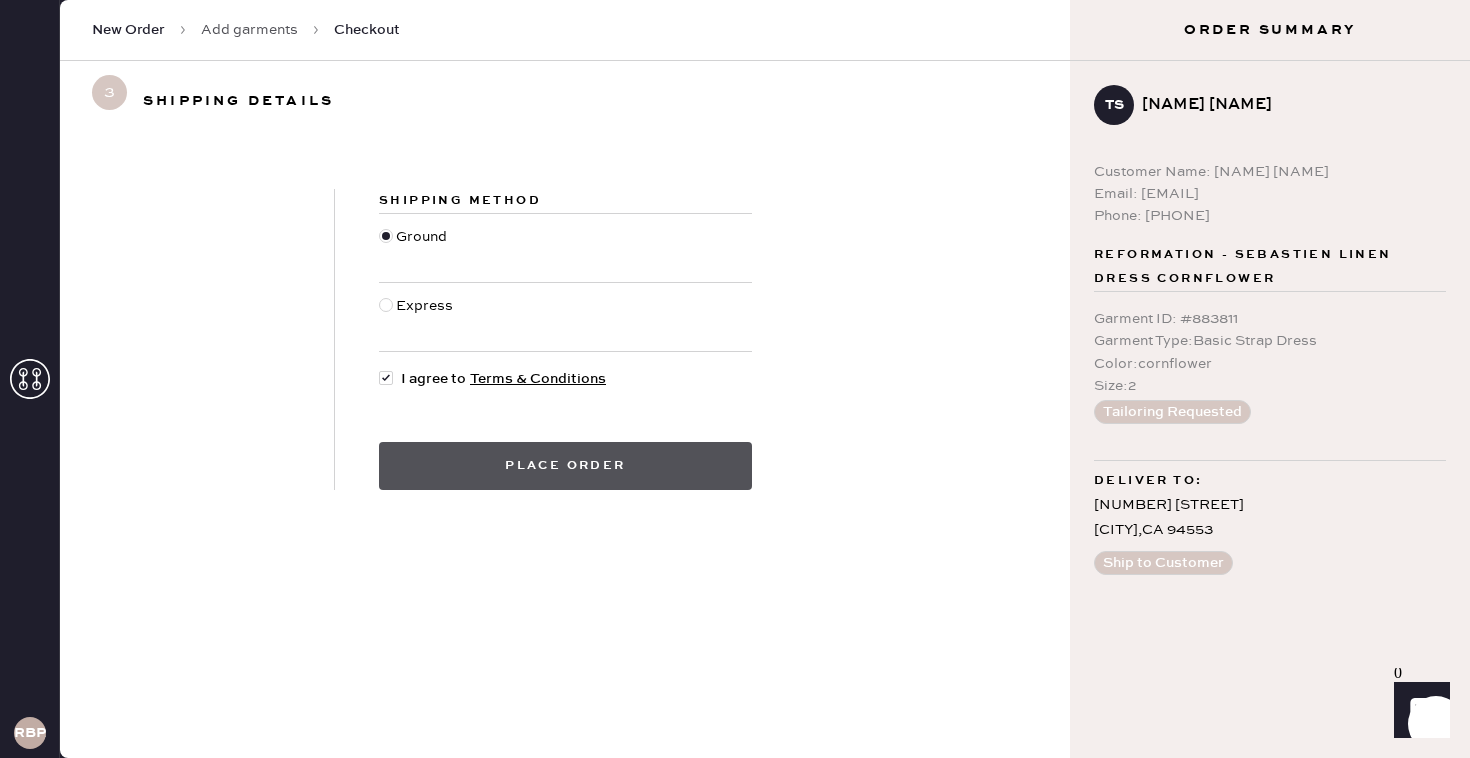 click on "Place order" at bounding box center [565, 466] 